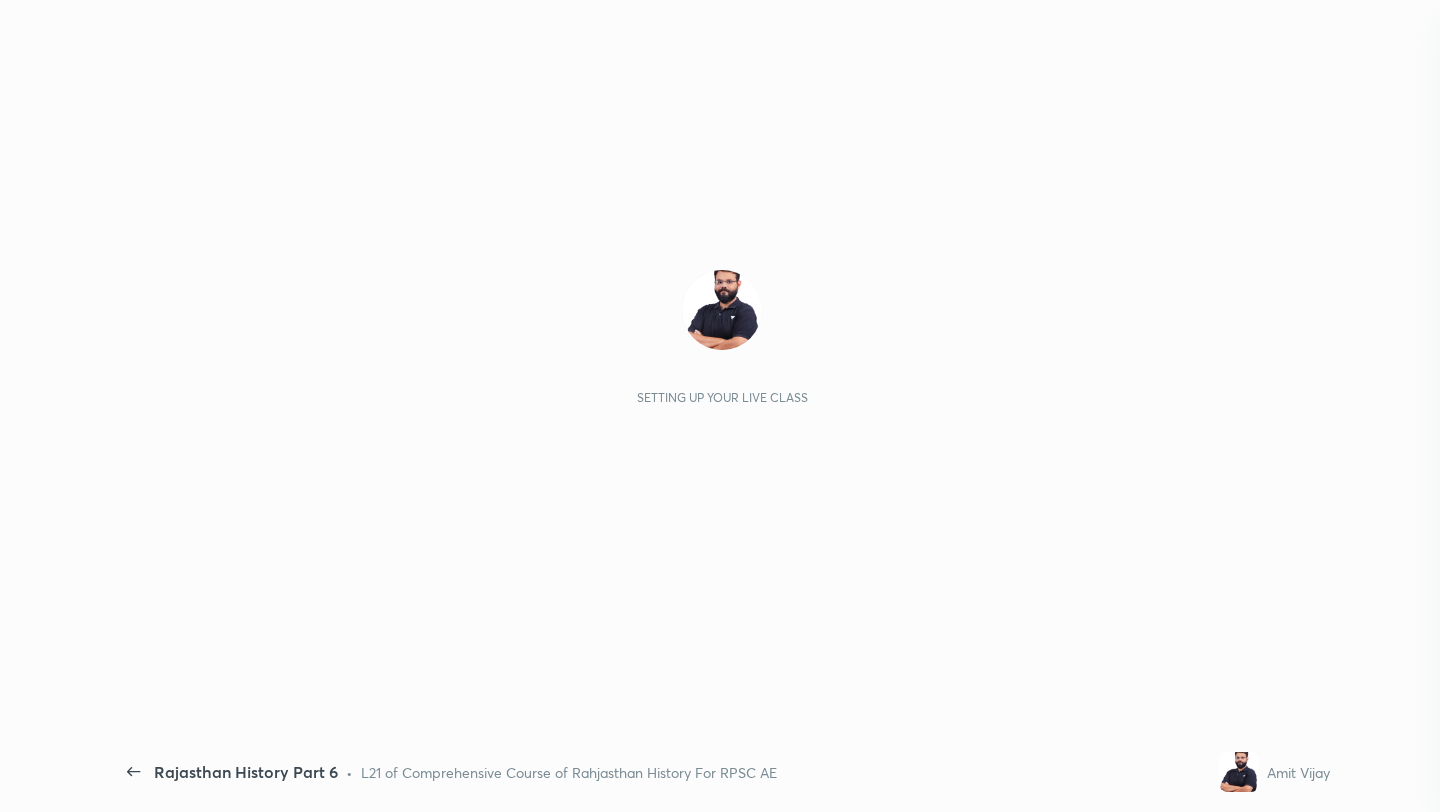 scroll, scrollTop: 0, scrollLeft: 0, axis: both 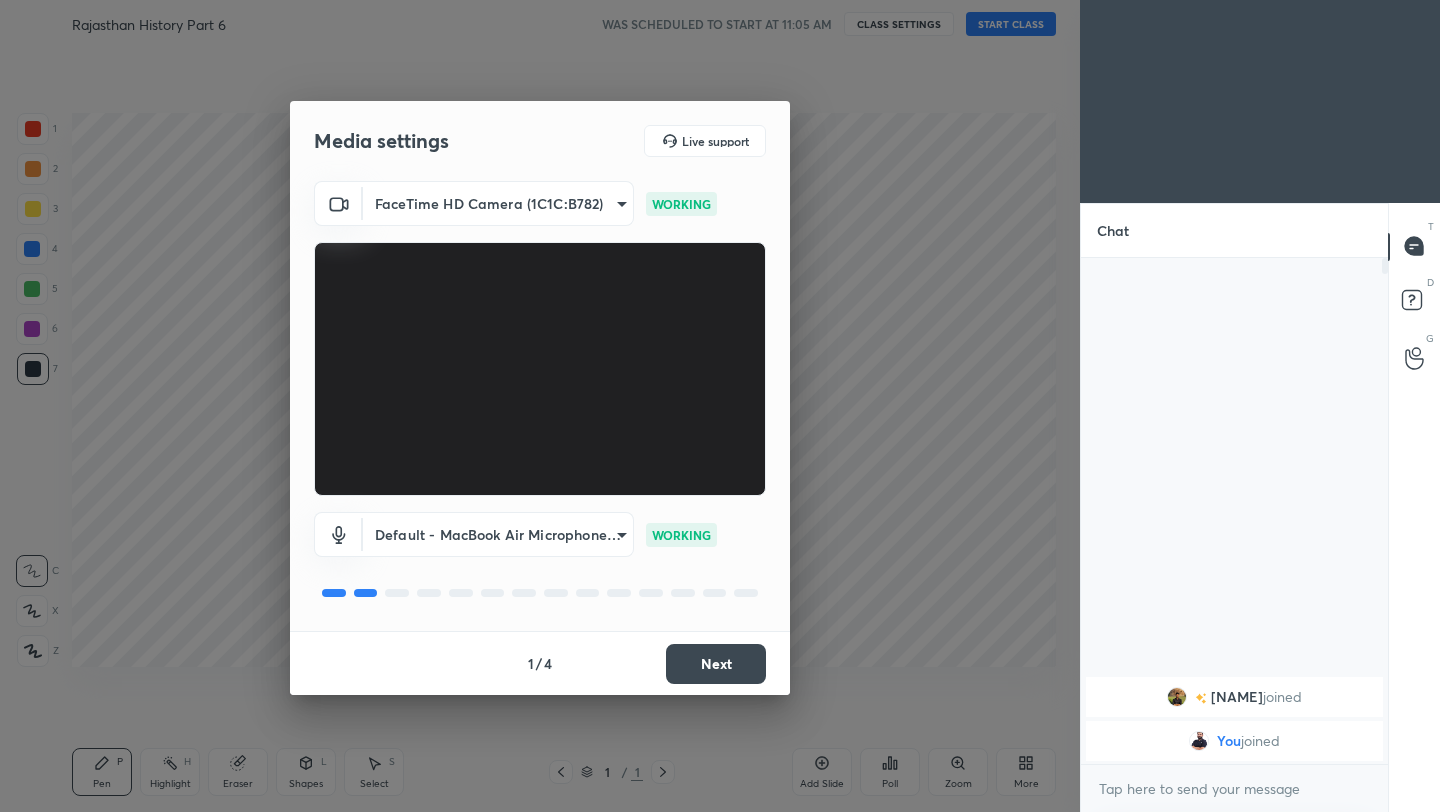 click on "Next" at bounding box center (716, 664) 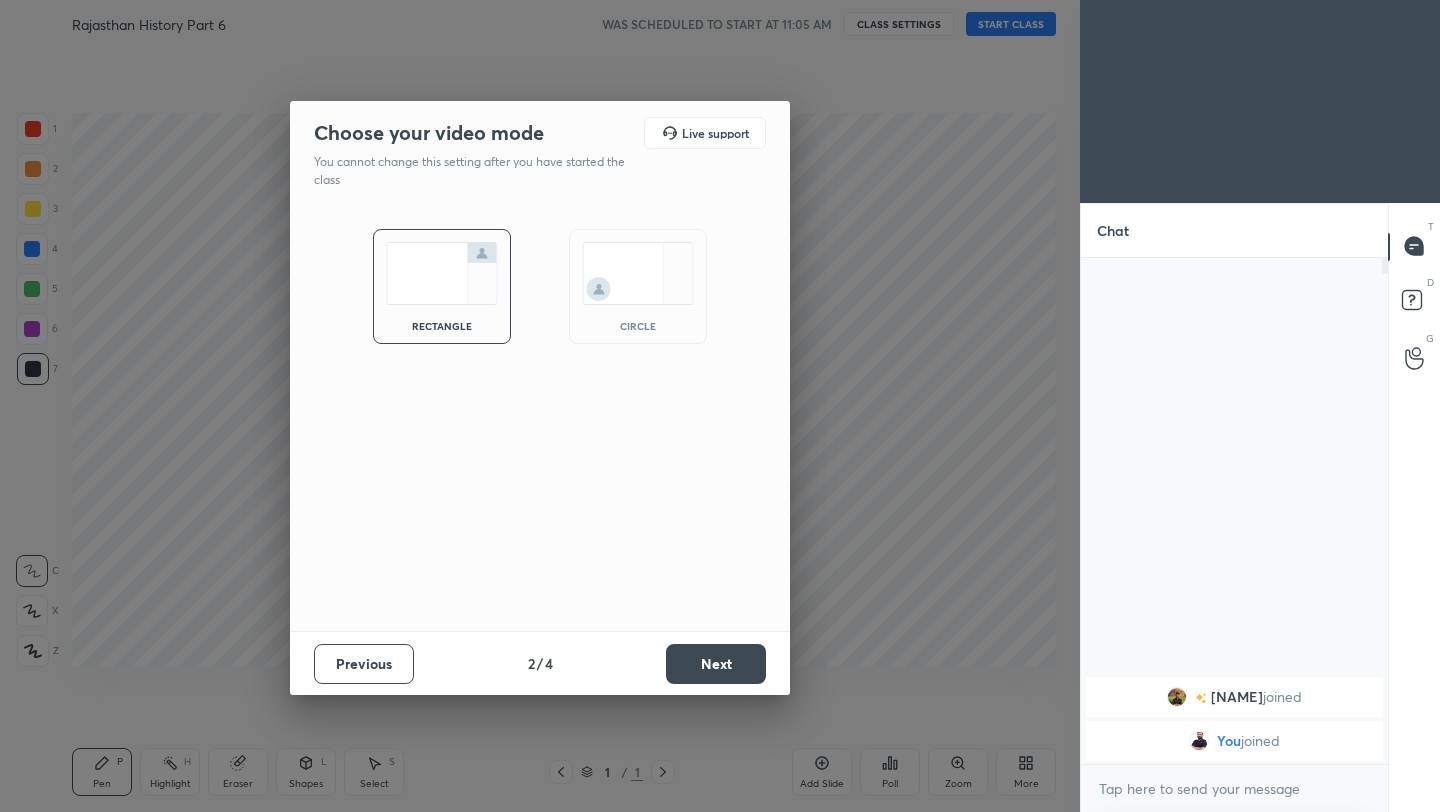click on "Next" at bounding box center (716, 664) 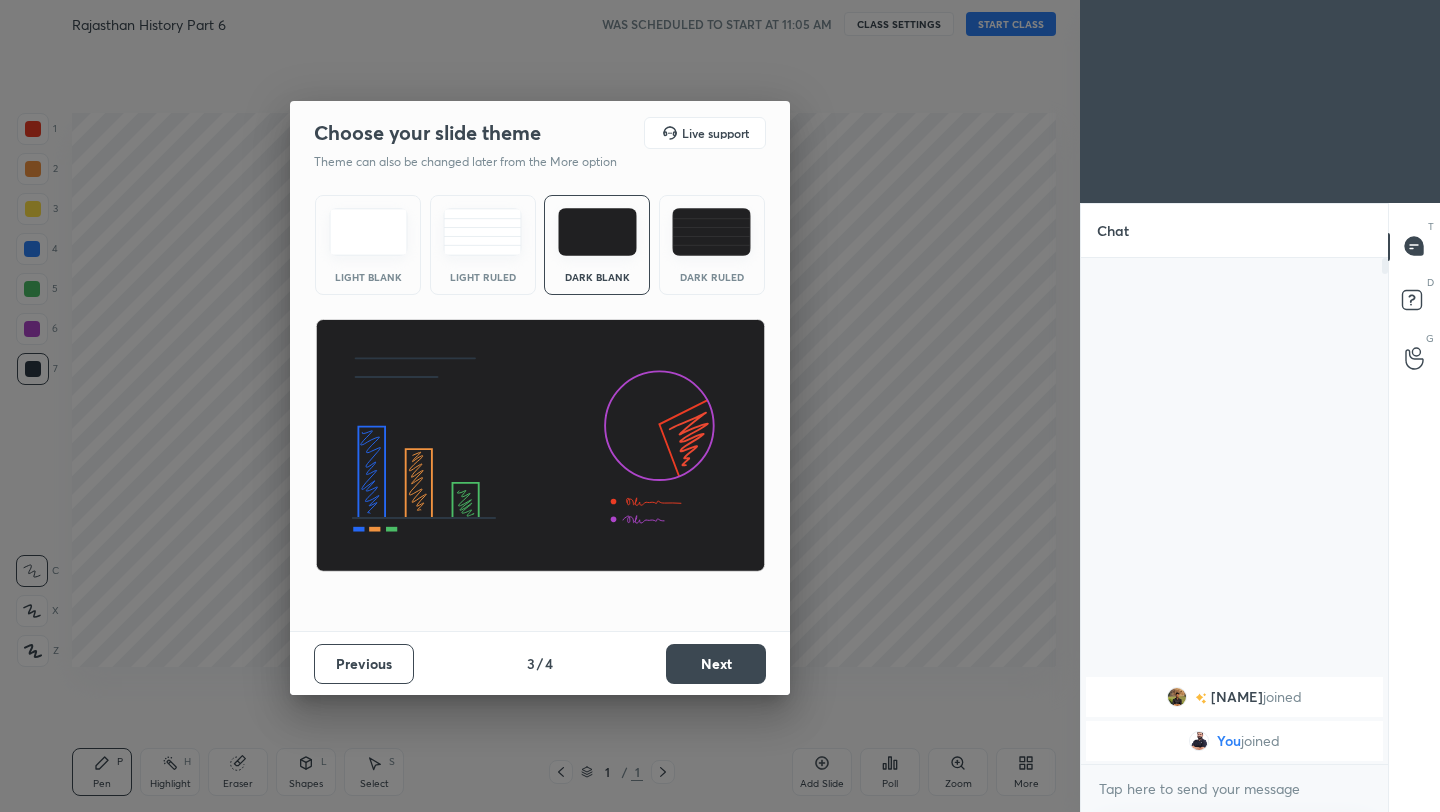 click on "Next" at bounding box center (716, 664) 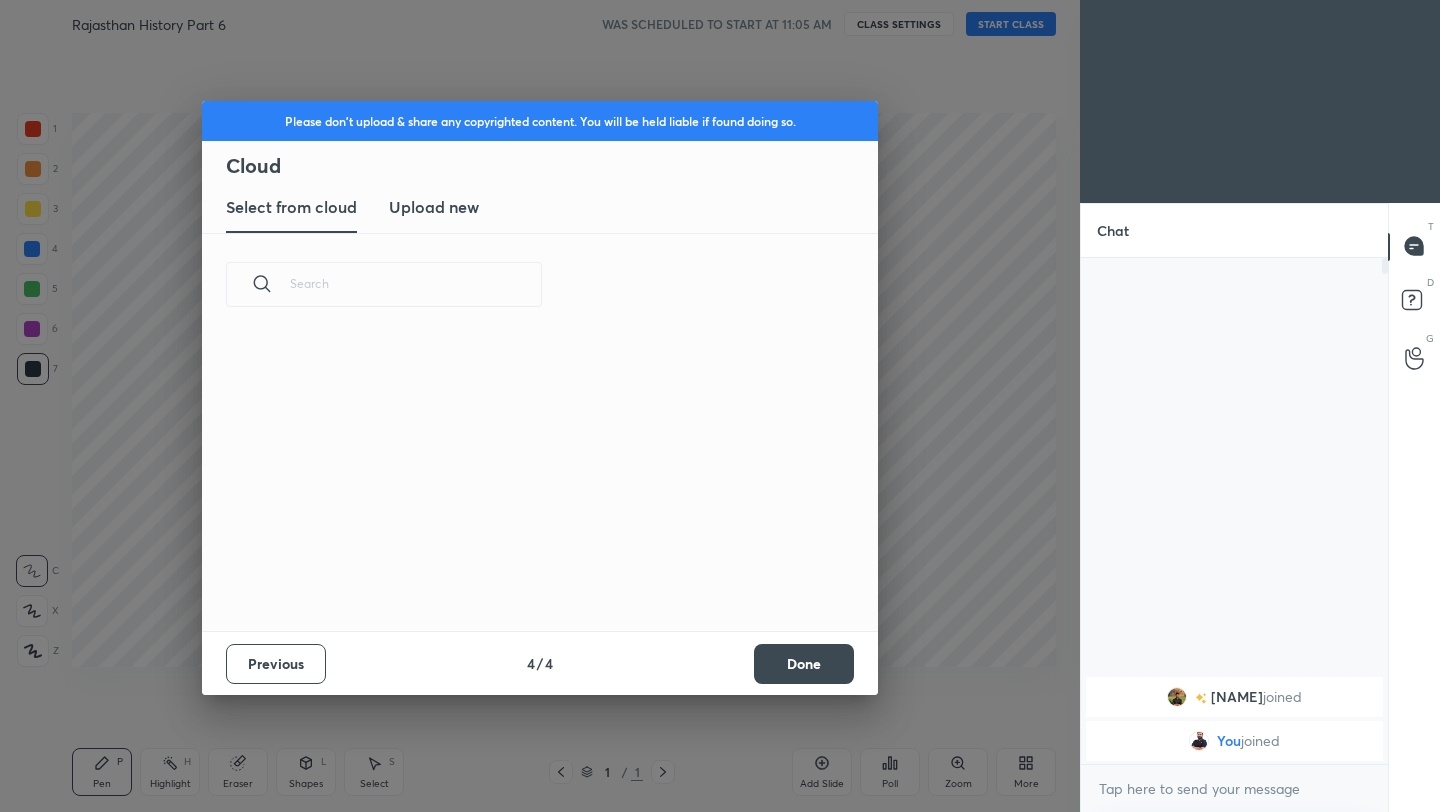 click on "Previous 4 / 4 Done" at bounding box center (540, 663) 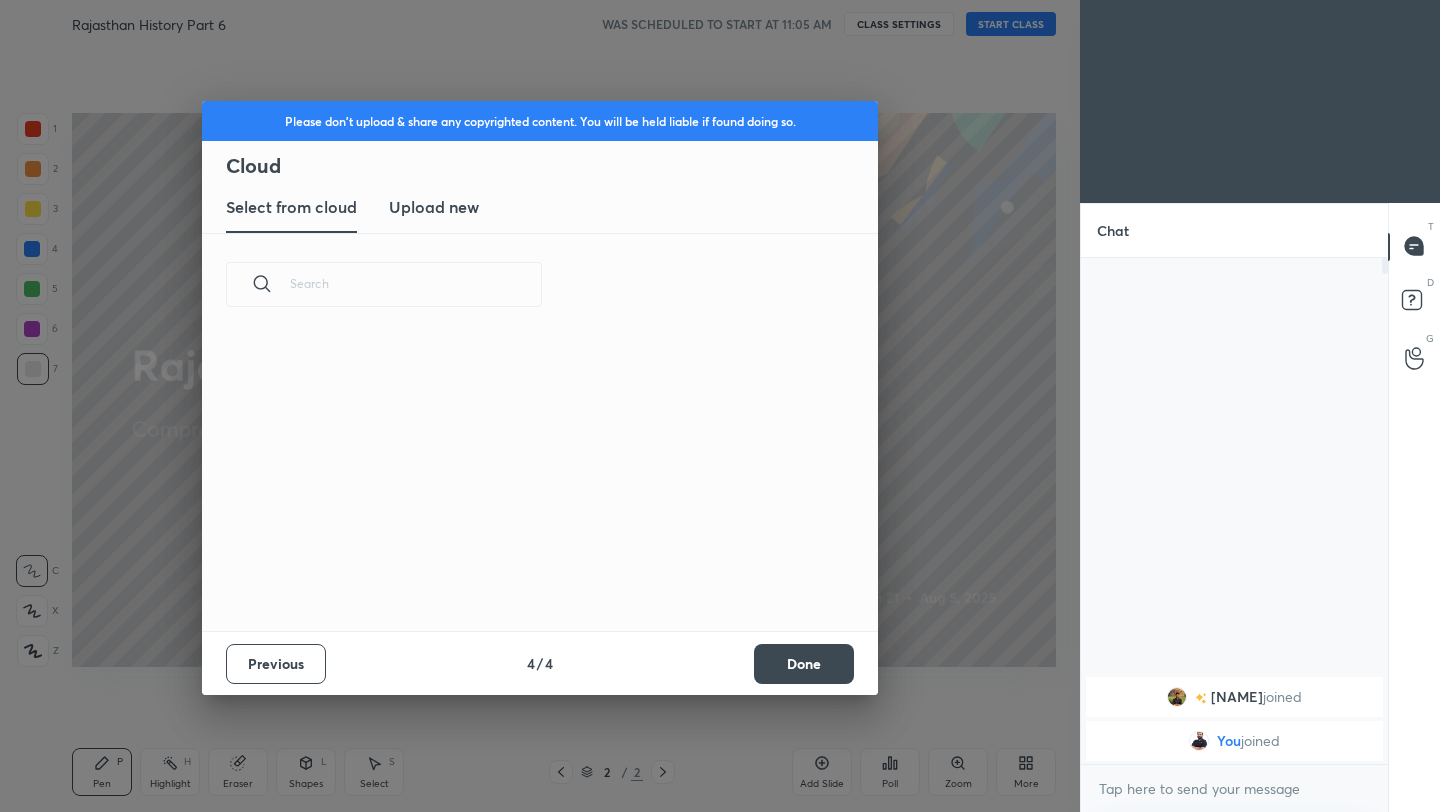 scroll, scrollTop: 295, scrollLeft: 642, axis: both 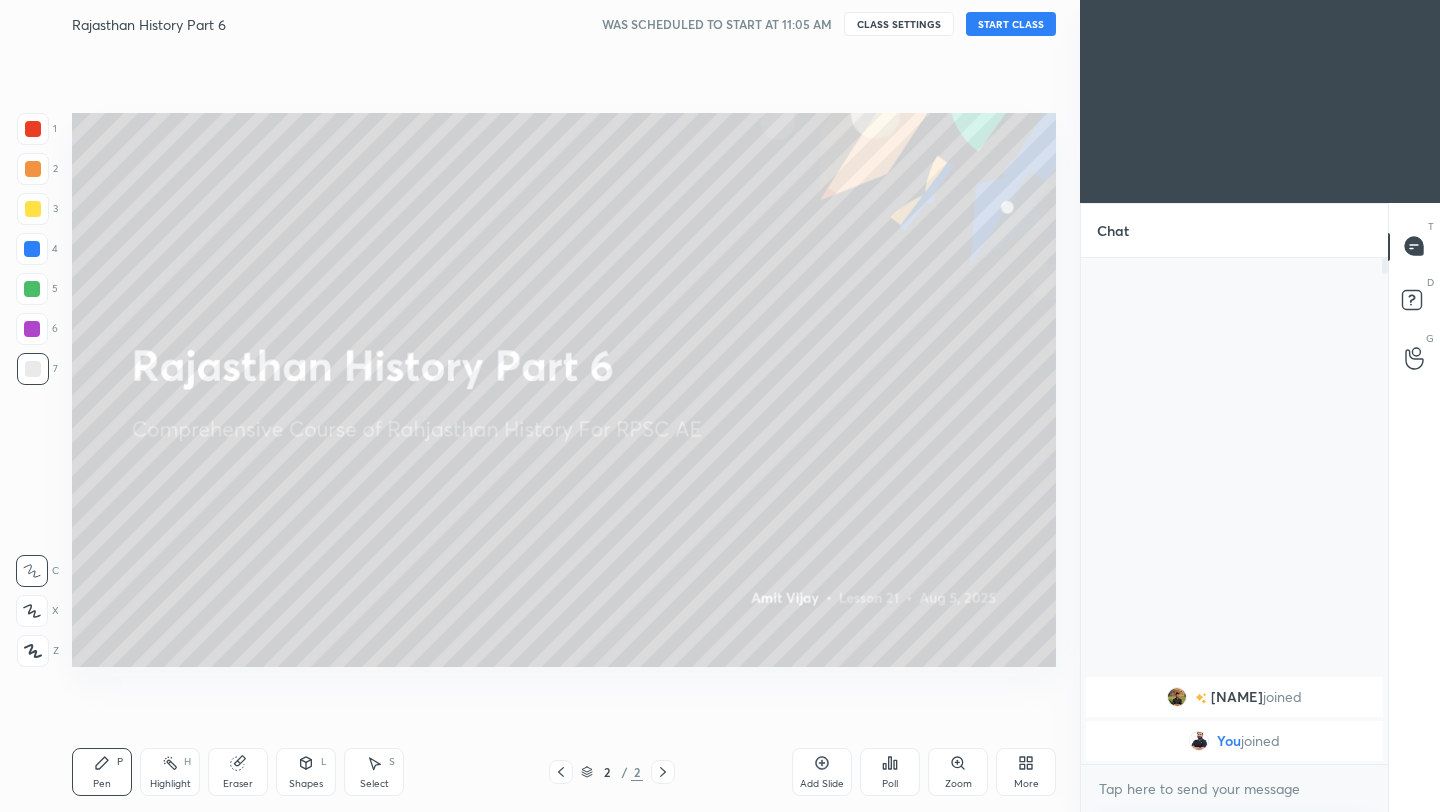 click on "START CLASS" at bounding box center [1011, 24] 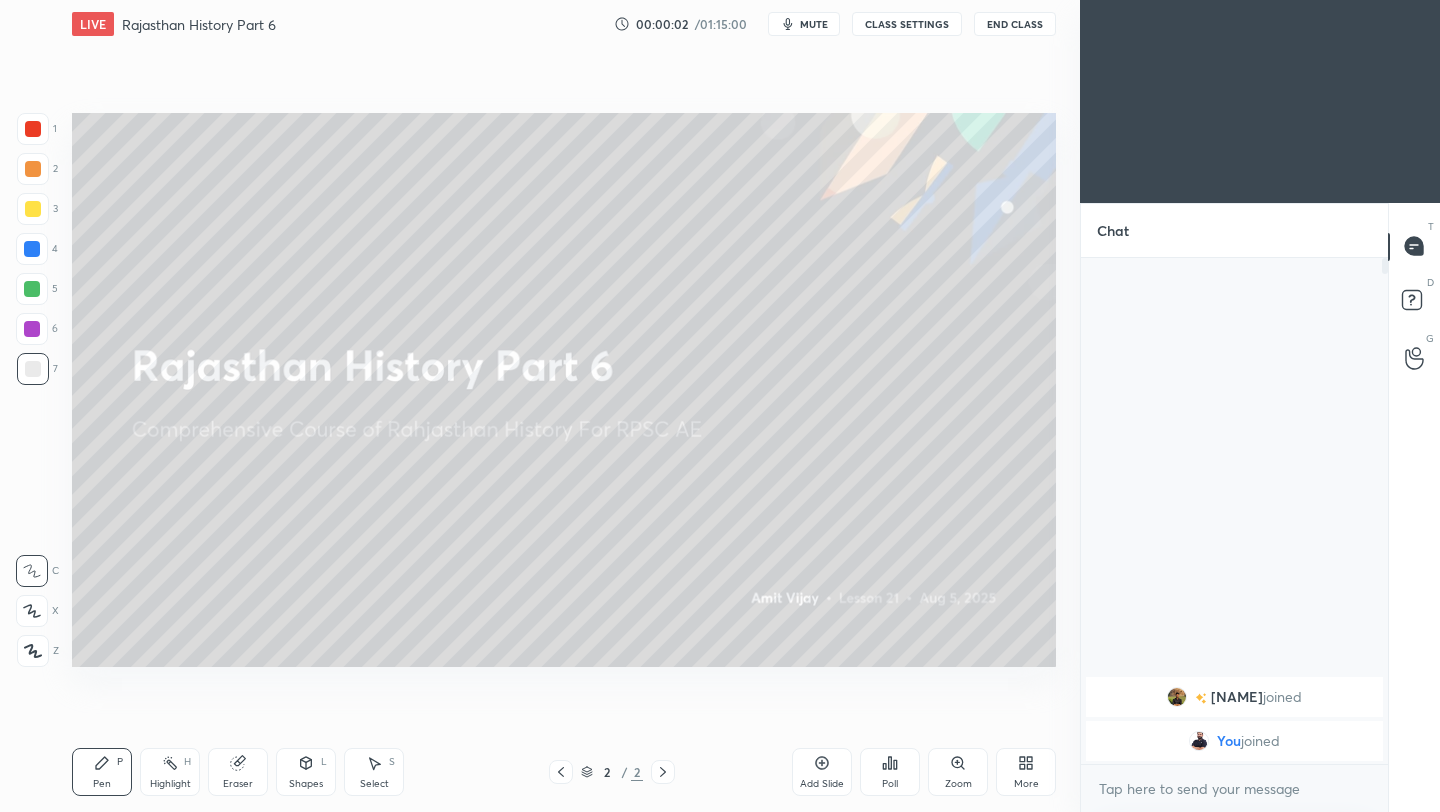 click on "mute" at bounding box center [814, 24] 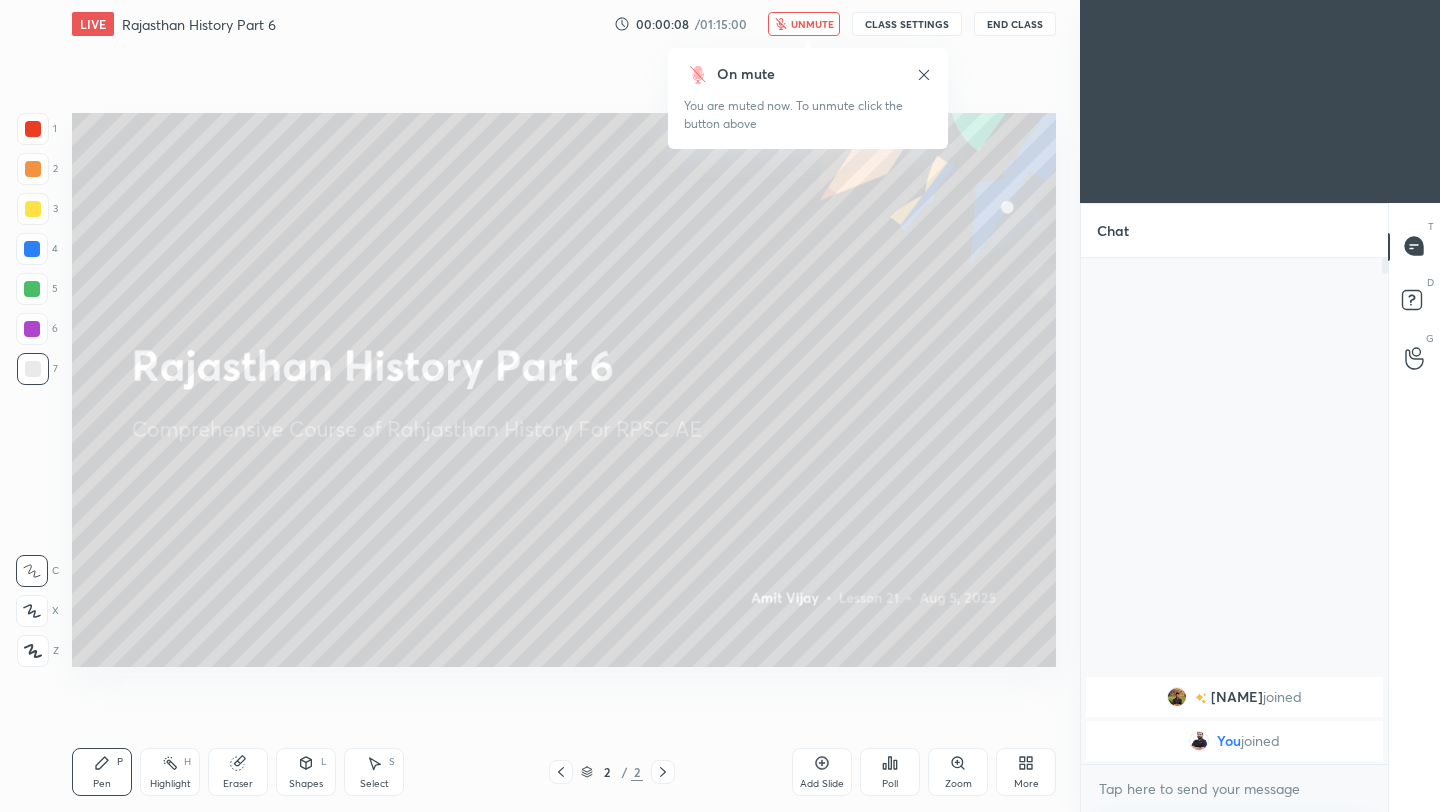 click on "End Class" at bounding box center (1015, 24) 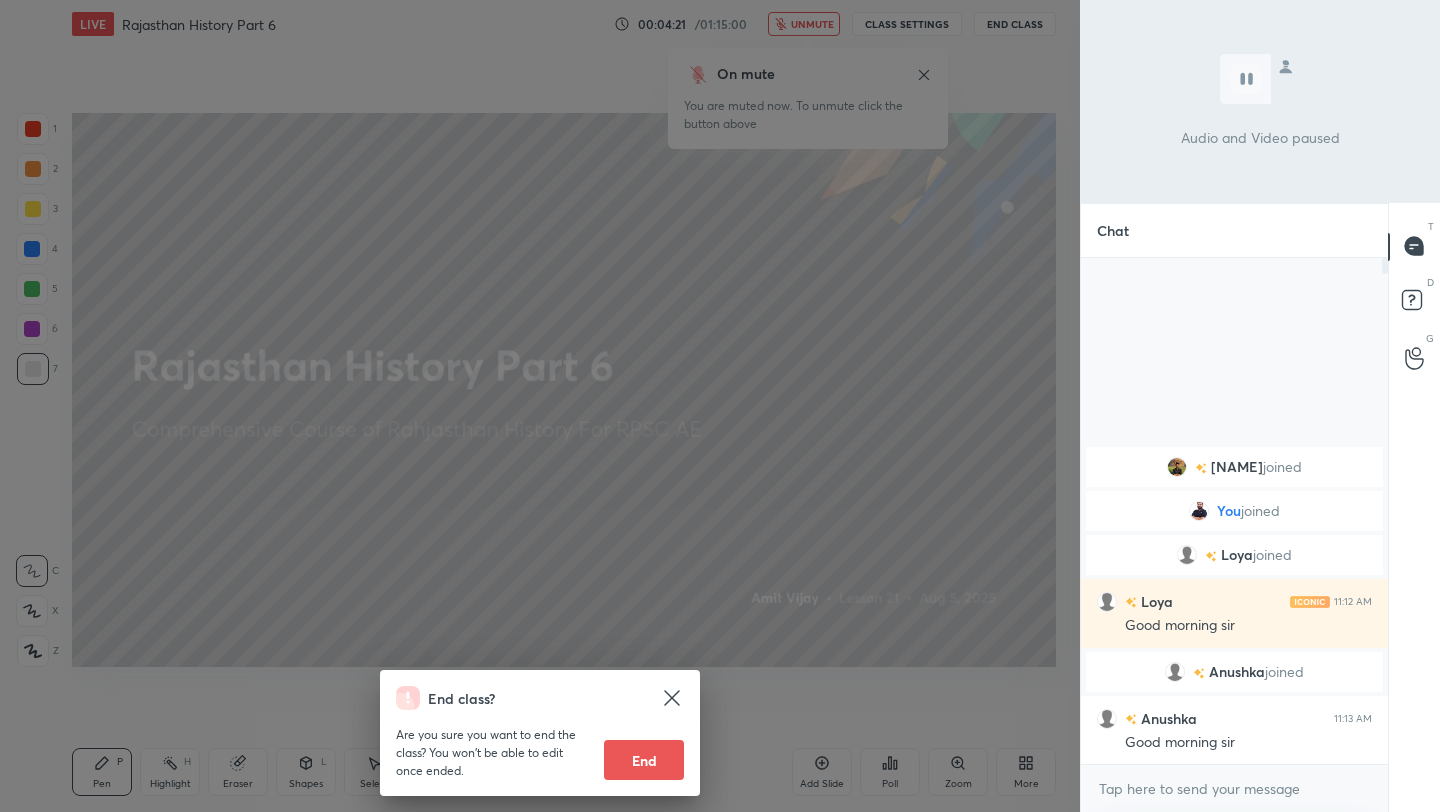 click on "End class? Are you sure you want to end the class? You won’t be able to edit once ended. End" at bounding box center [540, 406] 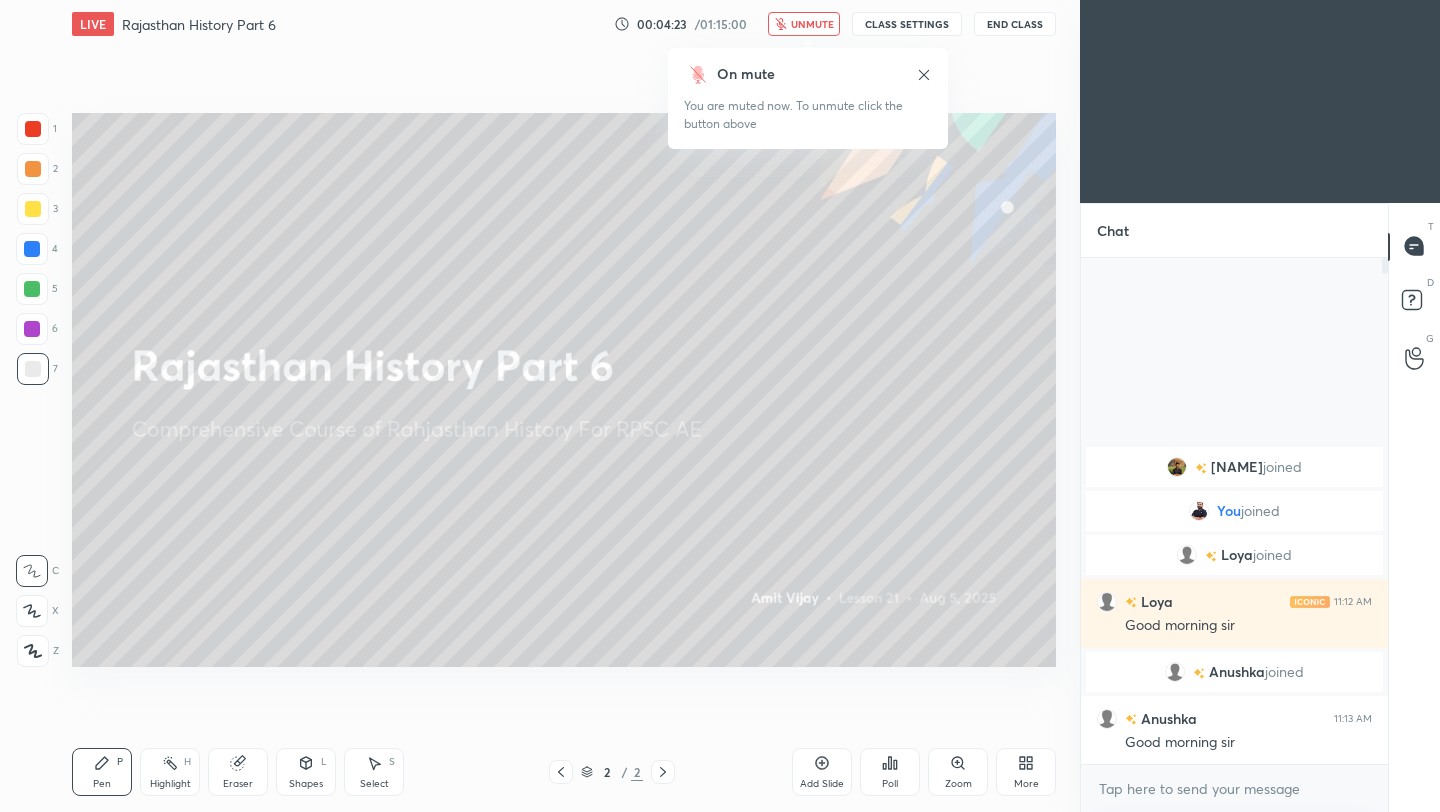 click on "unmute" at bounding box center (812, 24) 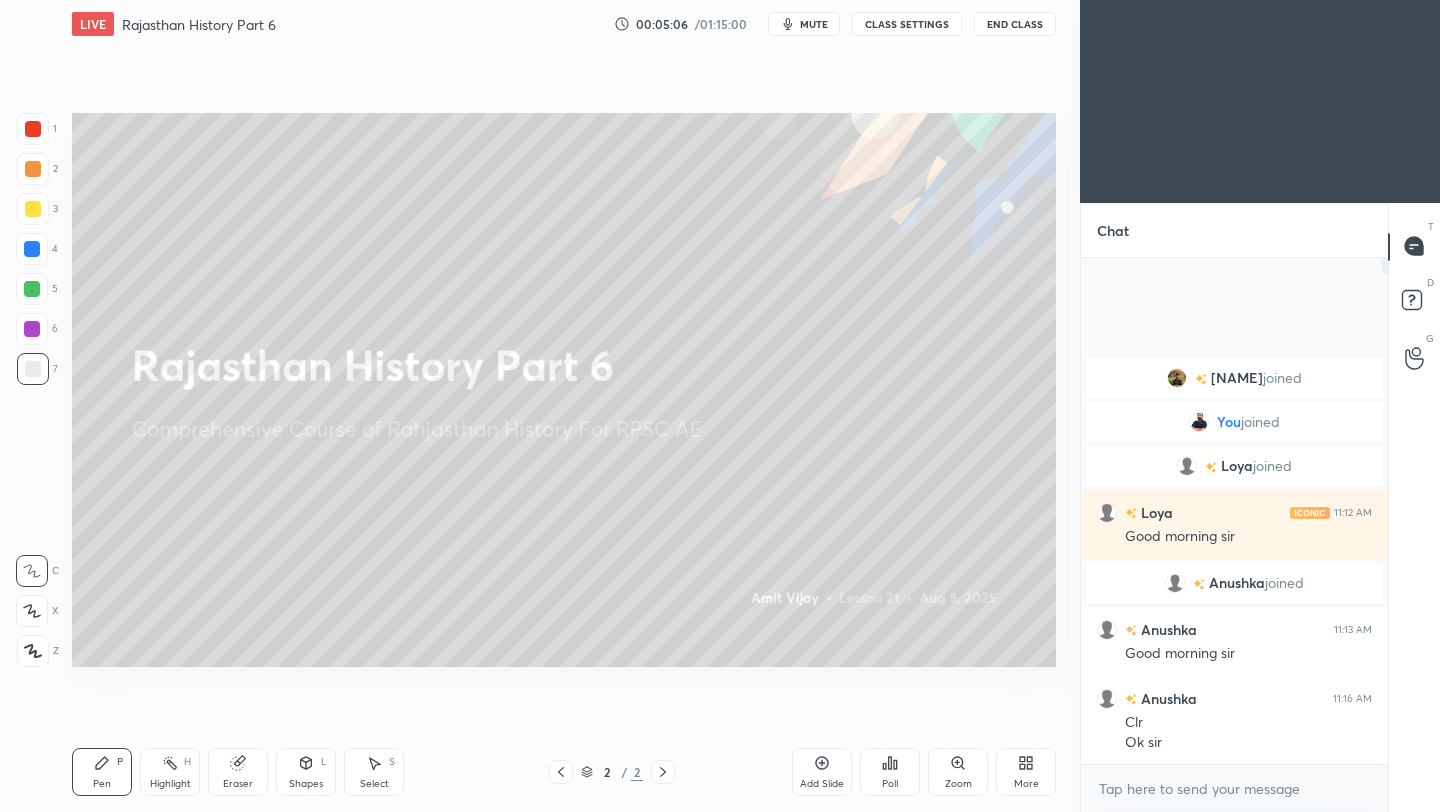 click 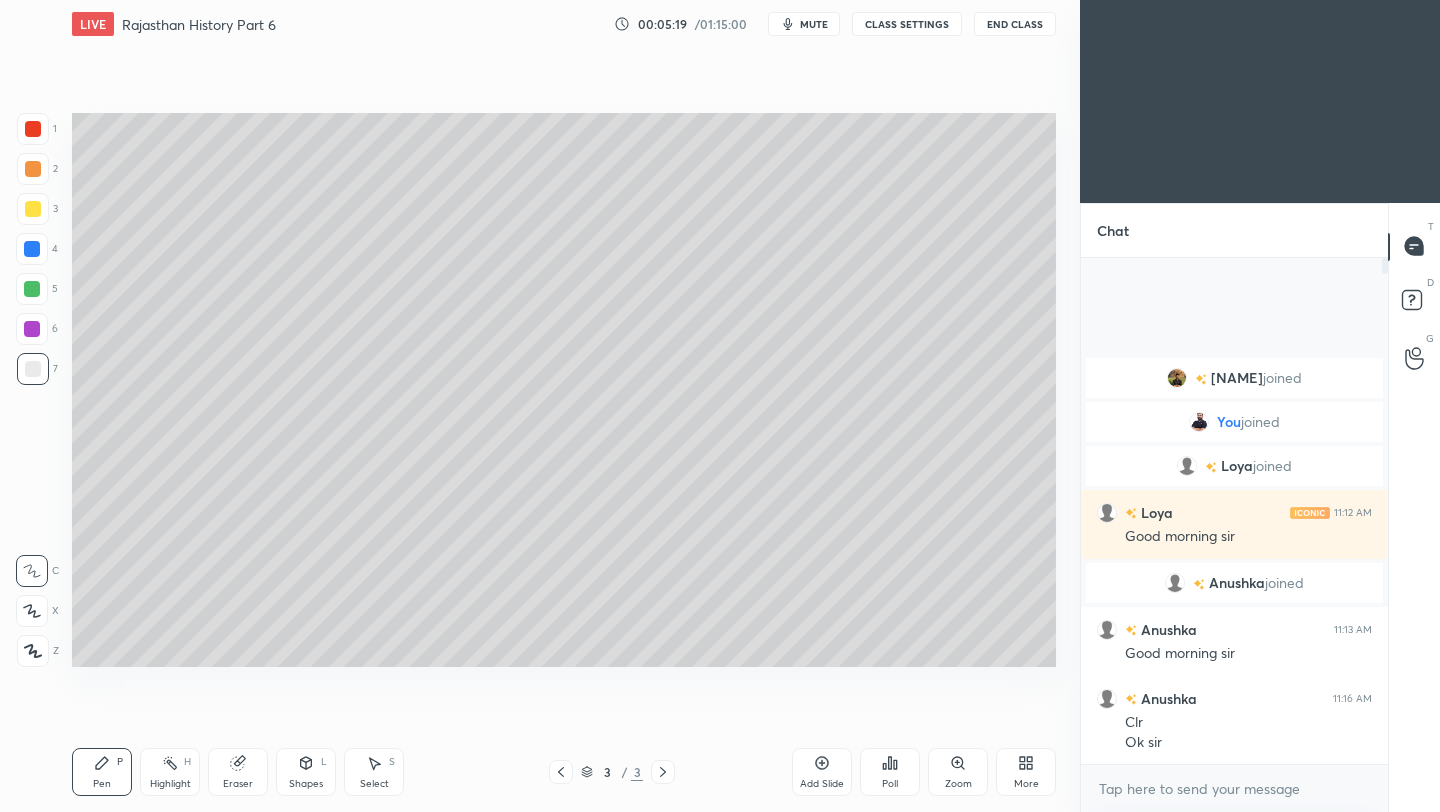 click at bounding box center (33, 209) 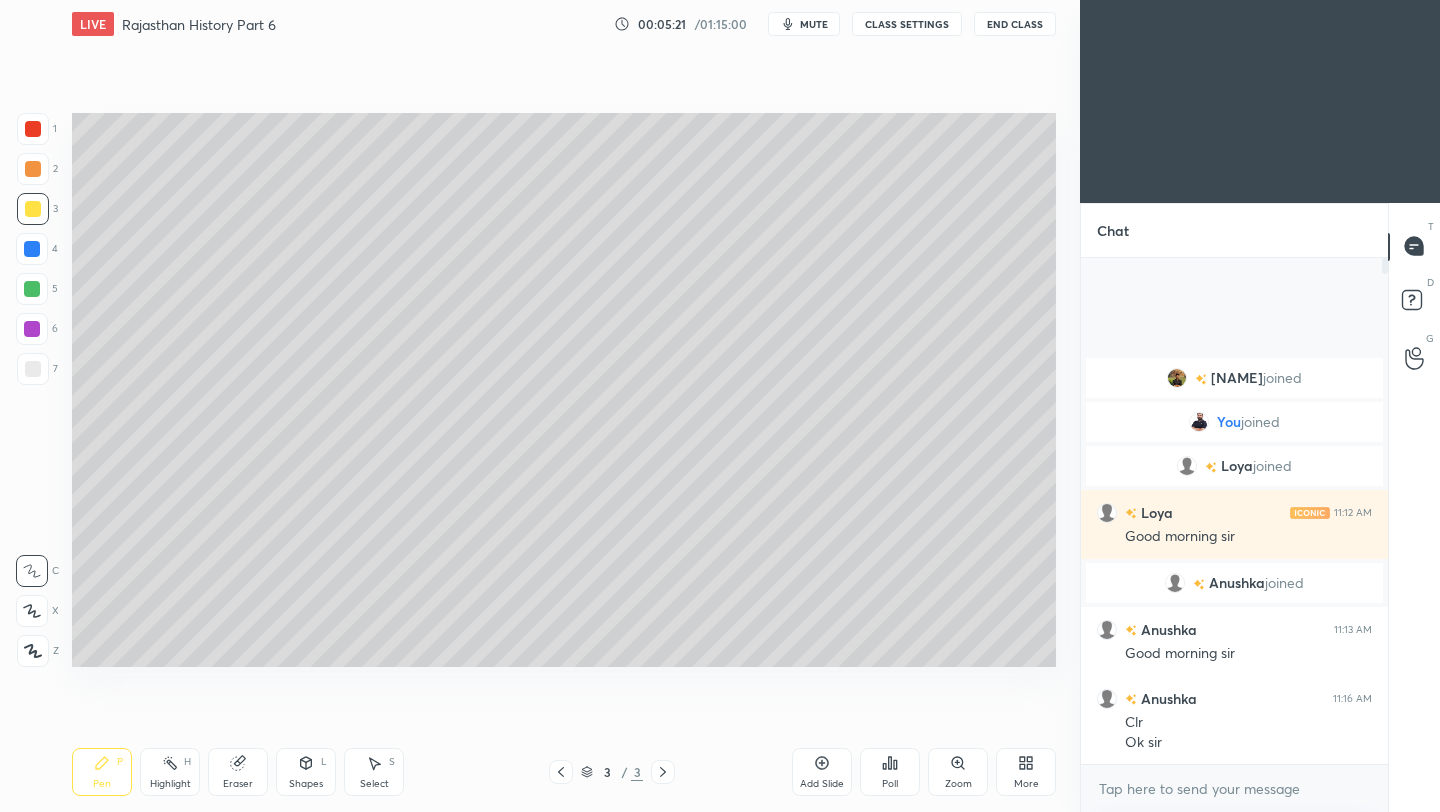 click at bounding box center (33, 651) 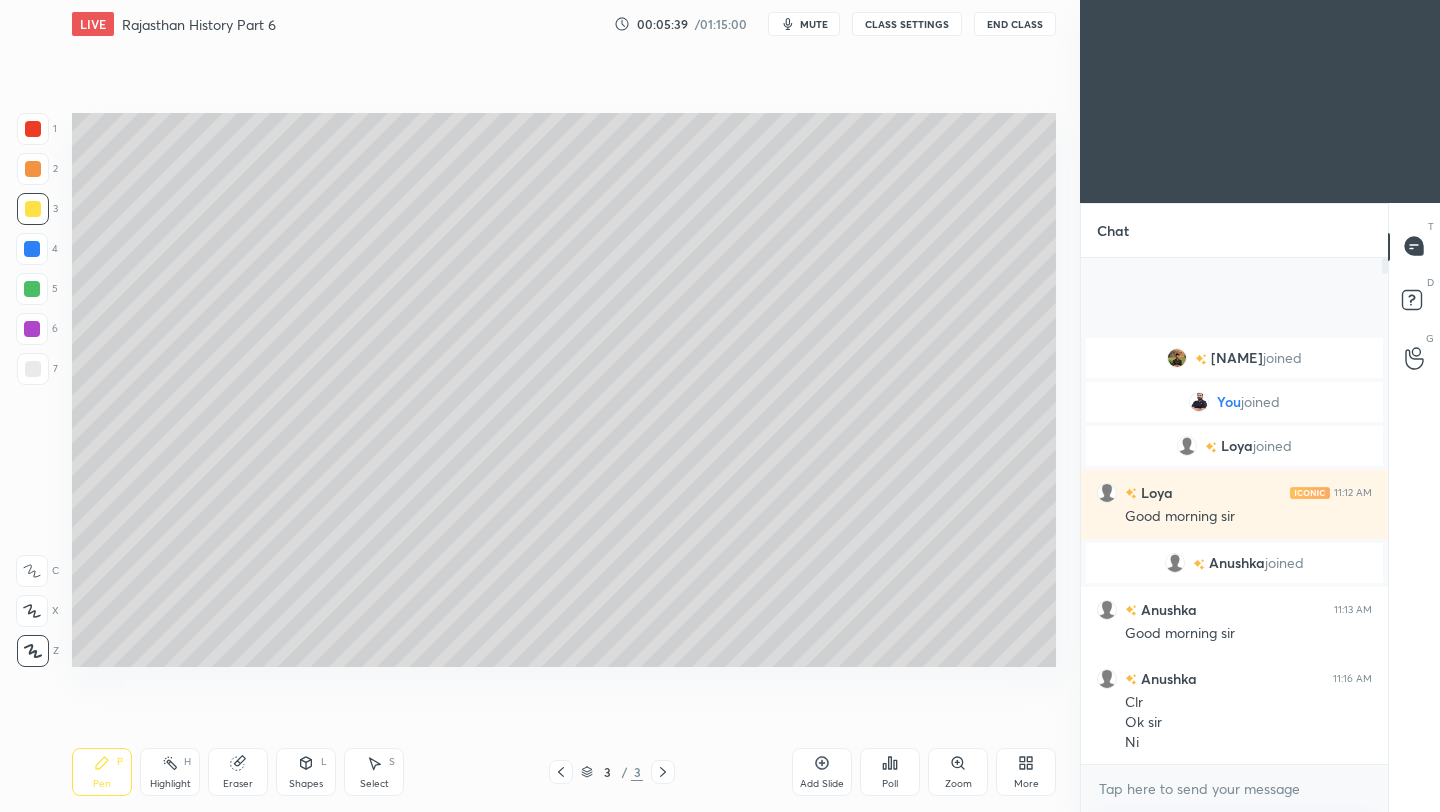 click at bounding box center [33, 369] 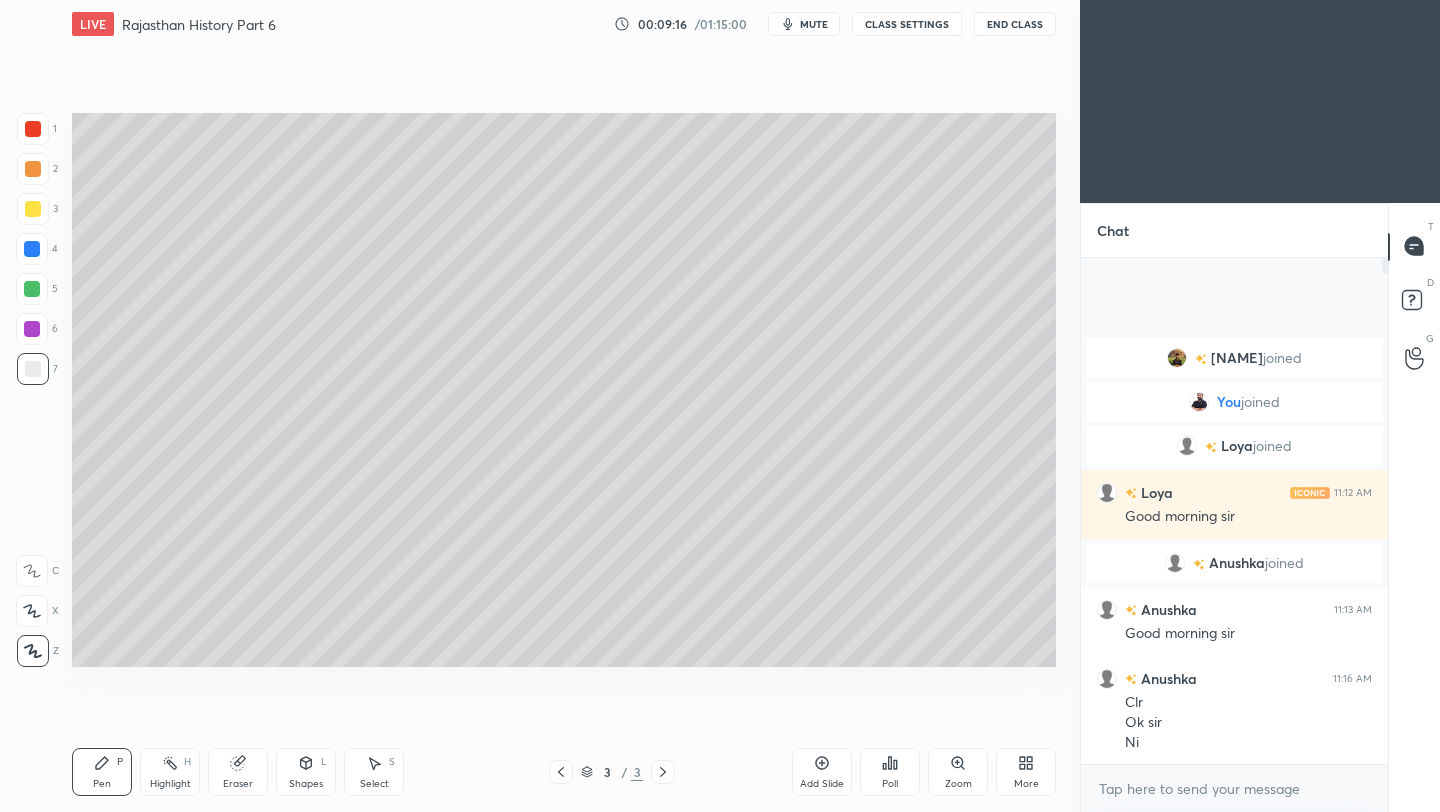 click on "Add Slide" at bounding box center (822, 772) 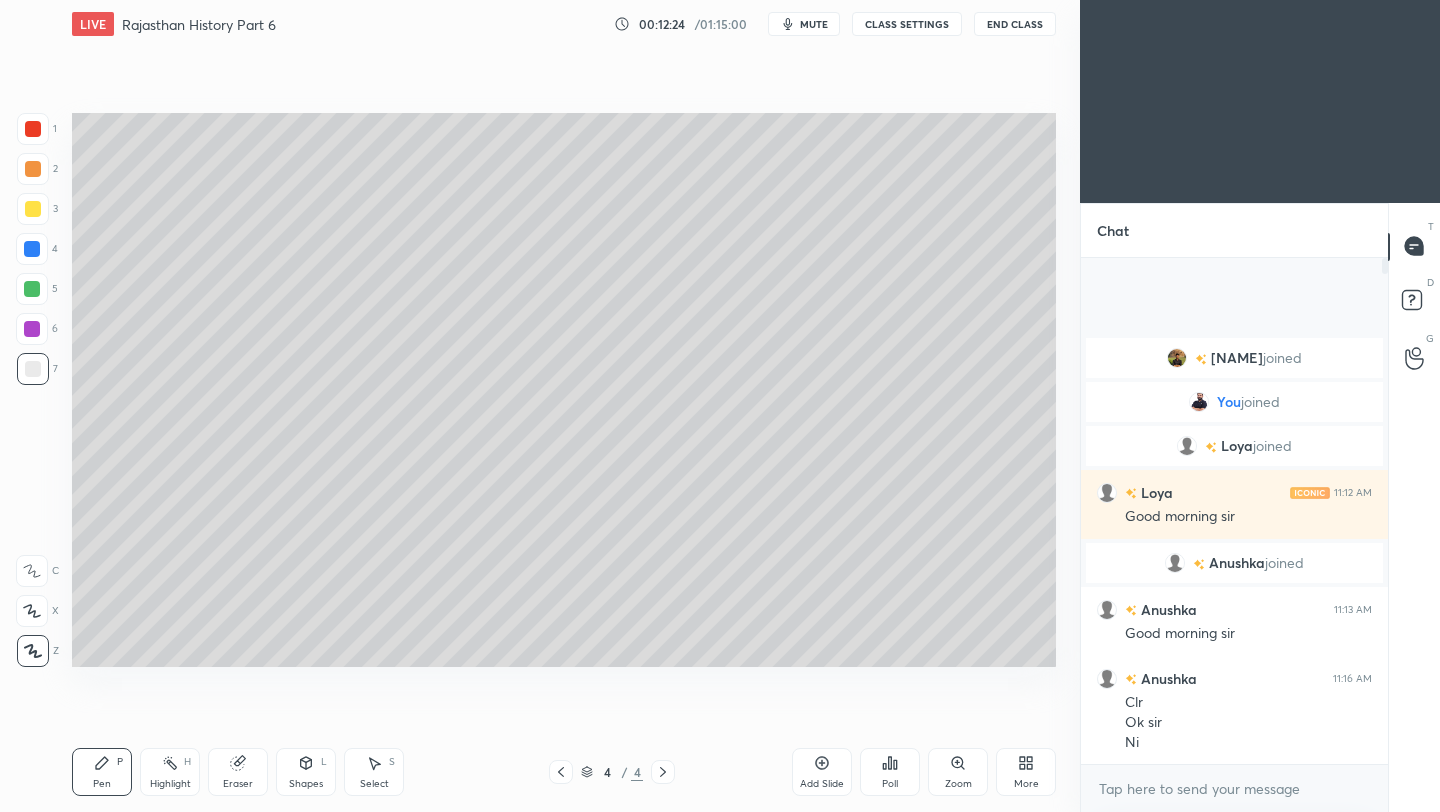 click on "Add Slide" at bounding box center [822, 772] 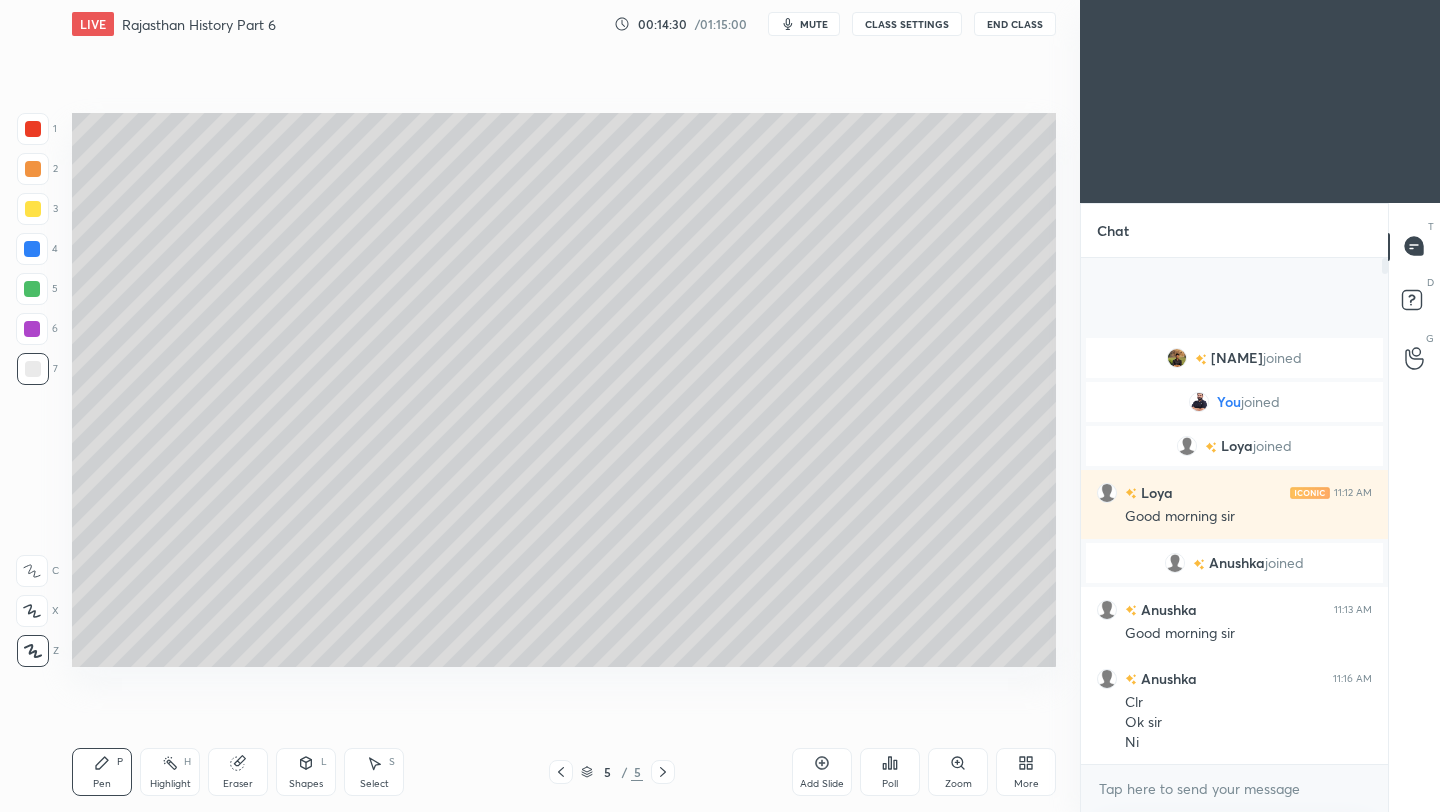 click 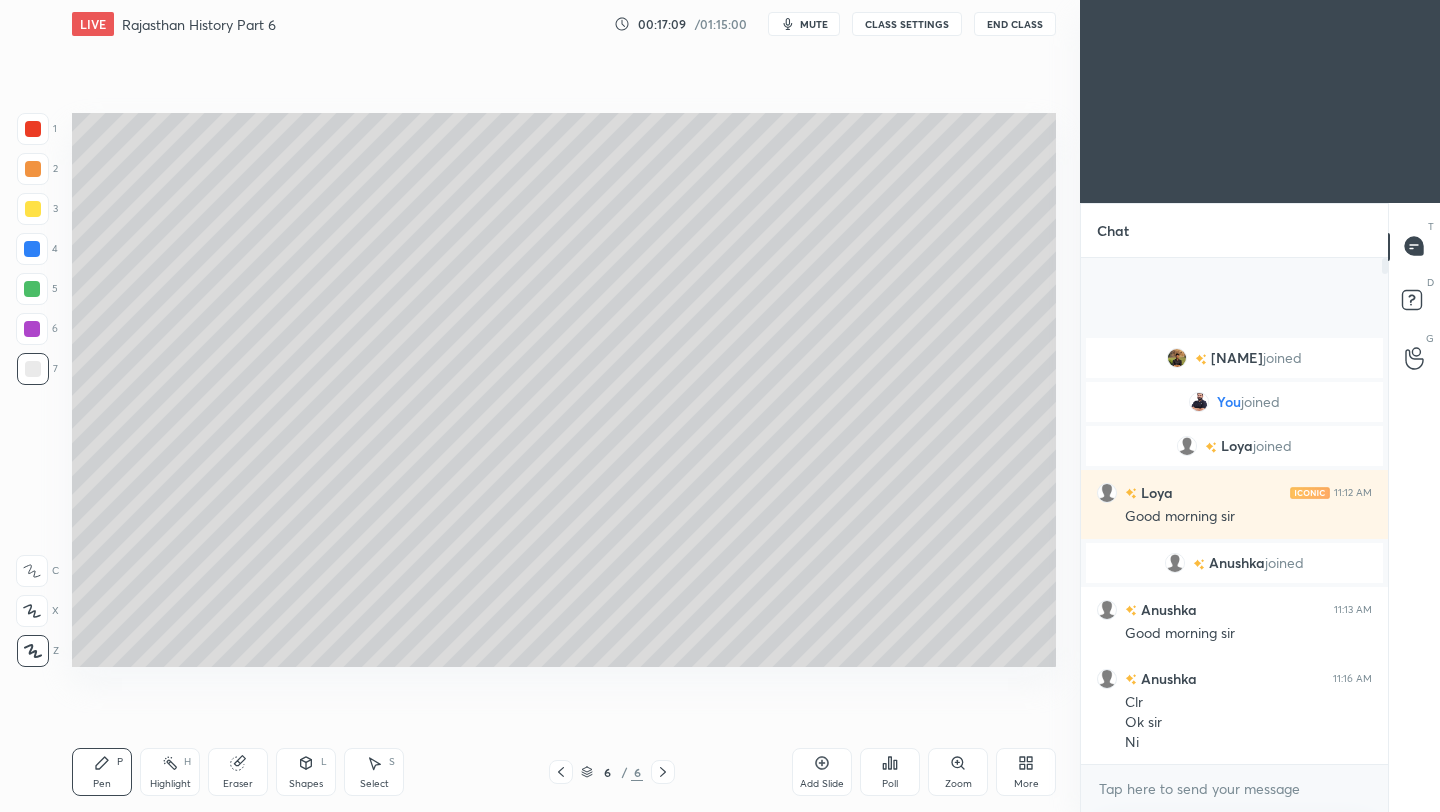 click 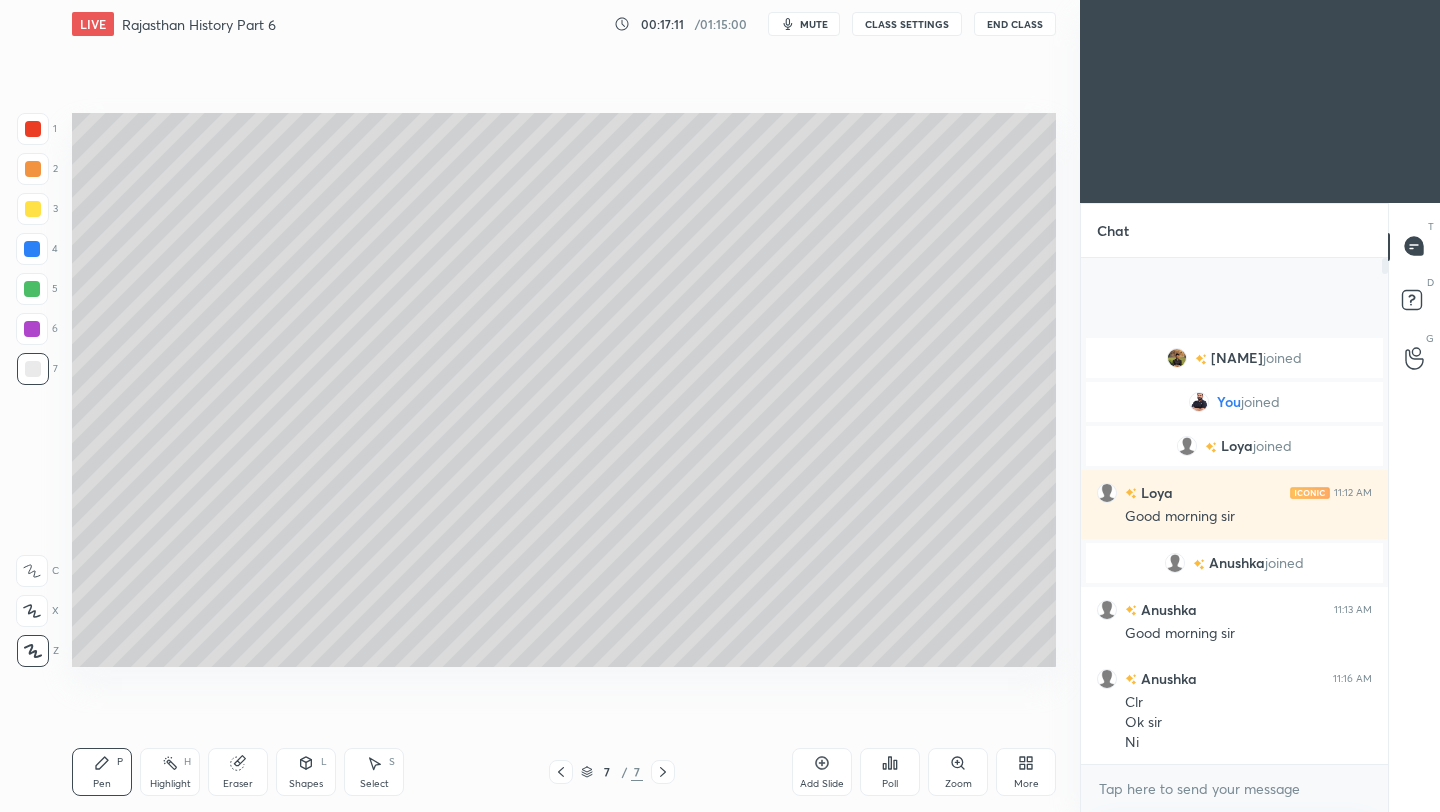 click at bounding box center (33, 209) 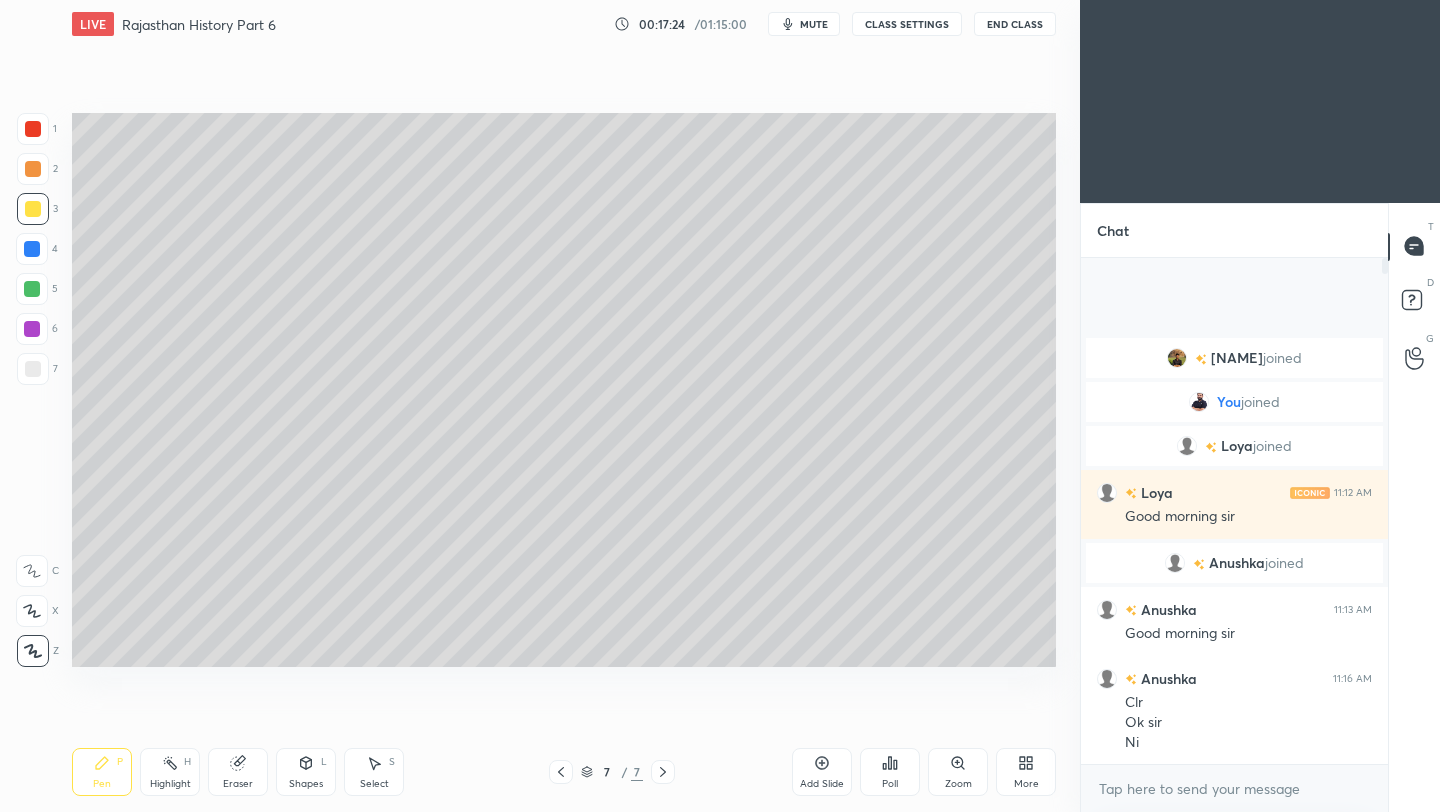 drag, startPoint x: 32, startPoint y: 372, endPoint x: 55, endPoint y: 361, distance: 25.495098 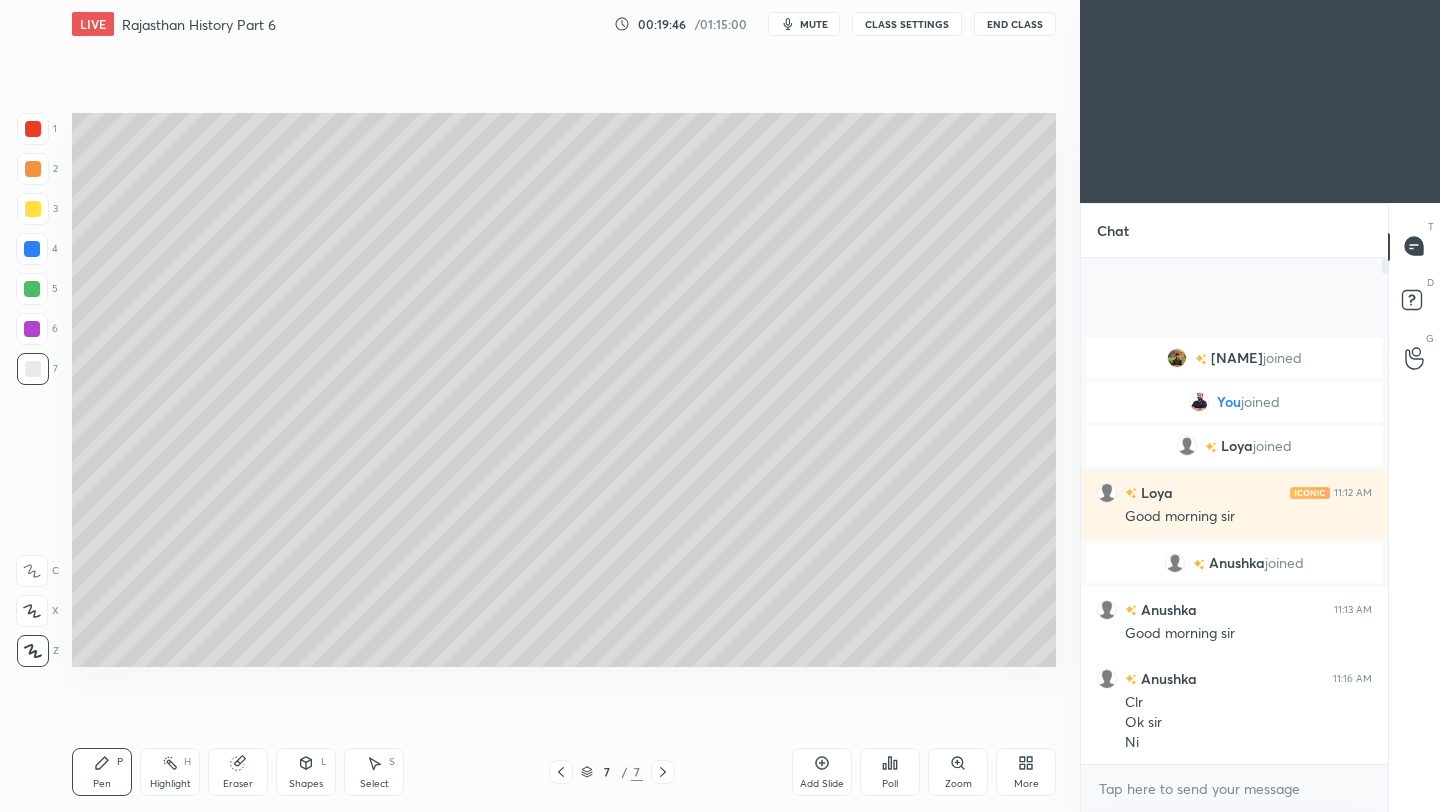 click 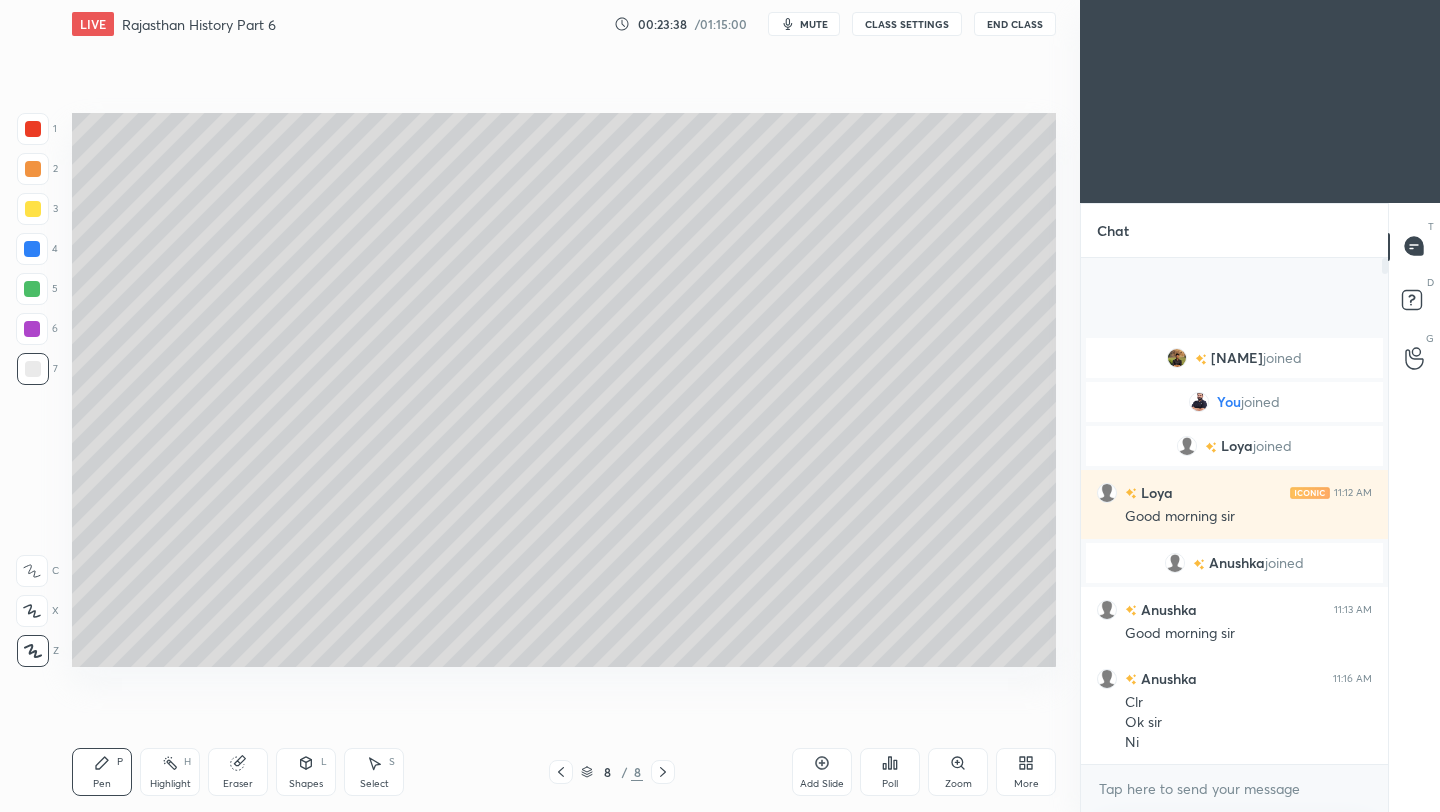 click 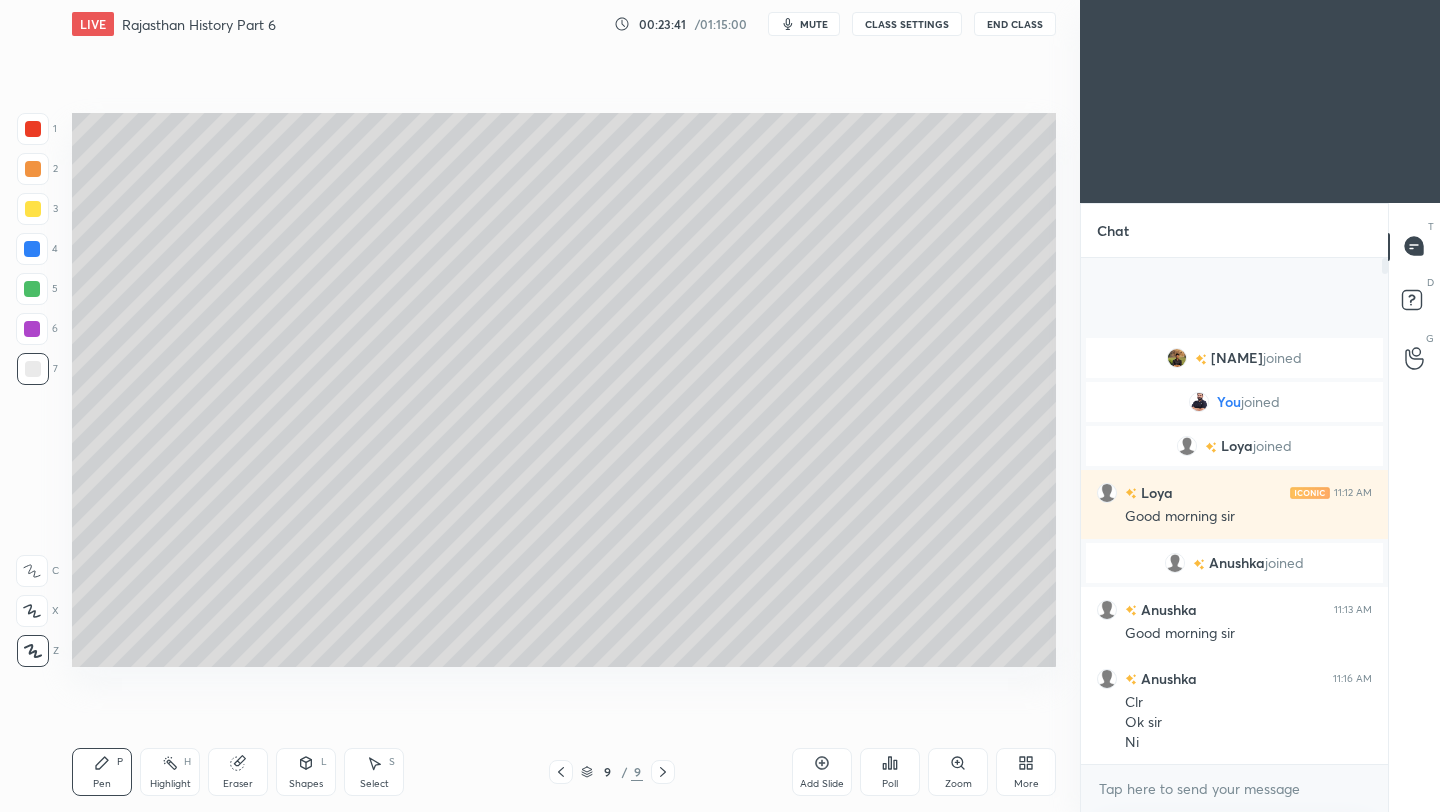 click at bounding box center [33, 209] 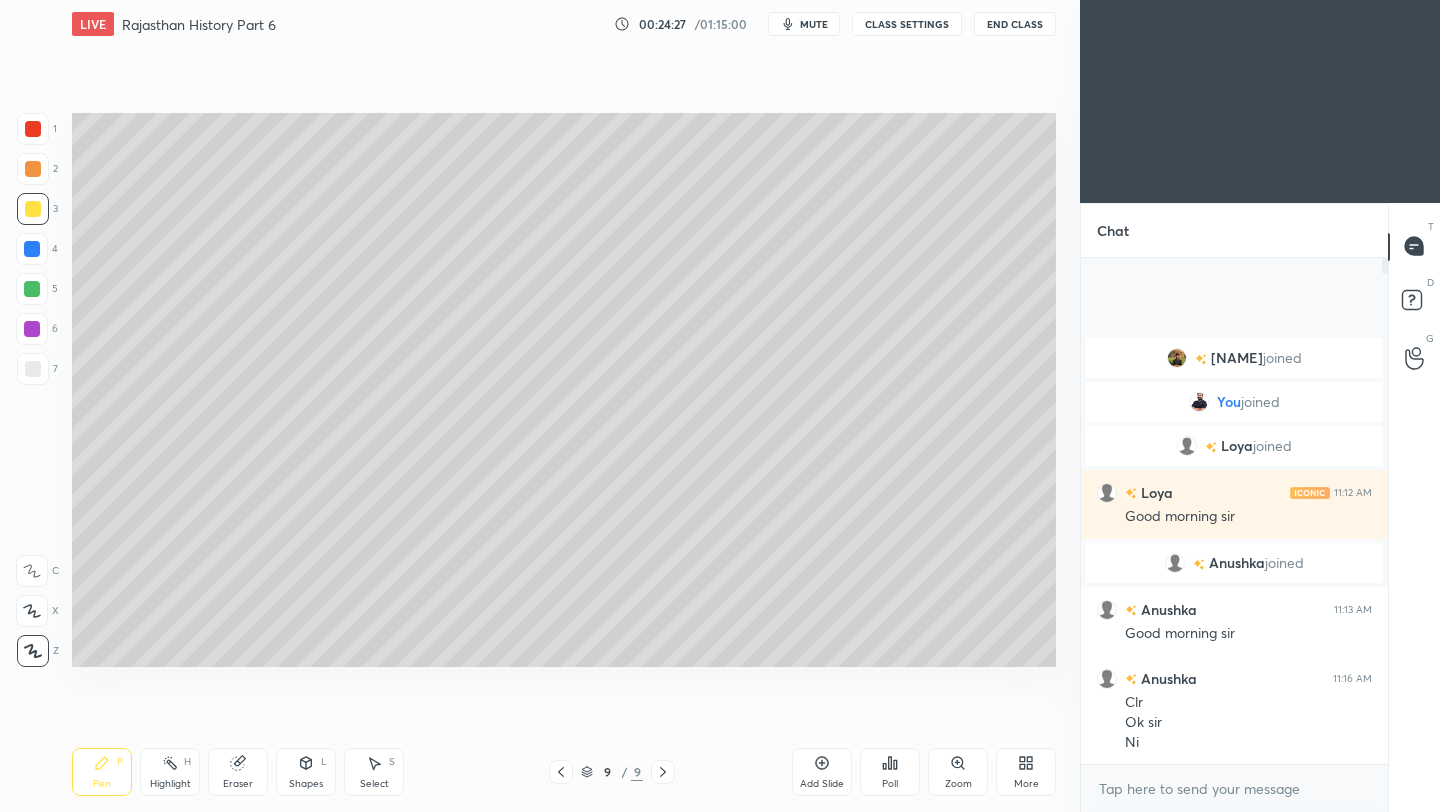 drag, startPoint x: 39, startPoint y: 366, endPoint x: 66, endPoint y: 366, distance: 27 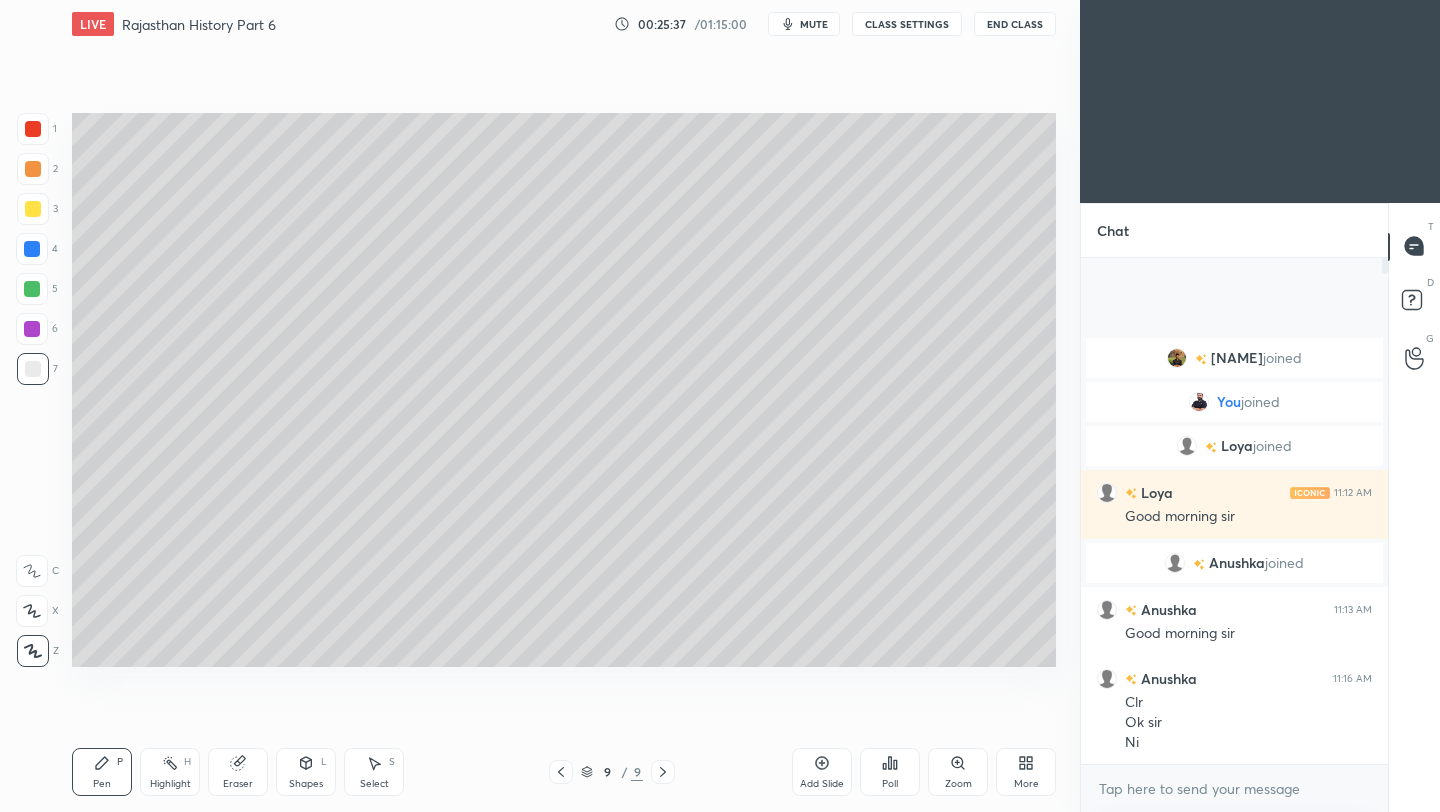 click on "End Class" at bounding box center [1015, 24] 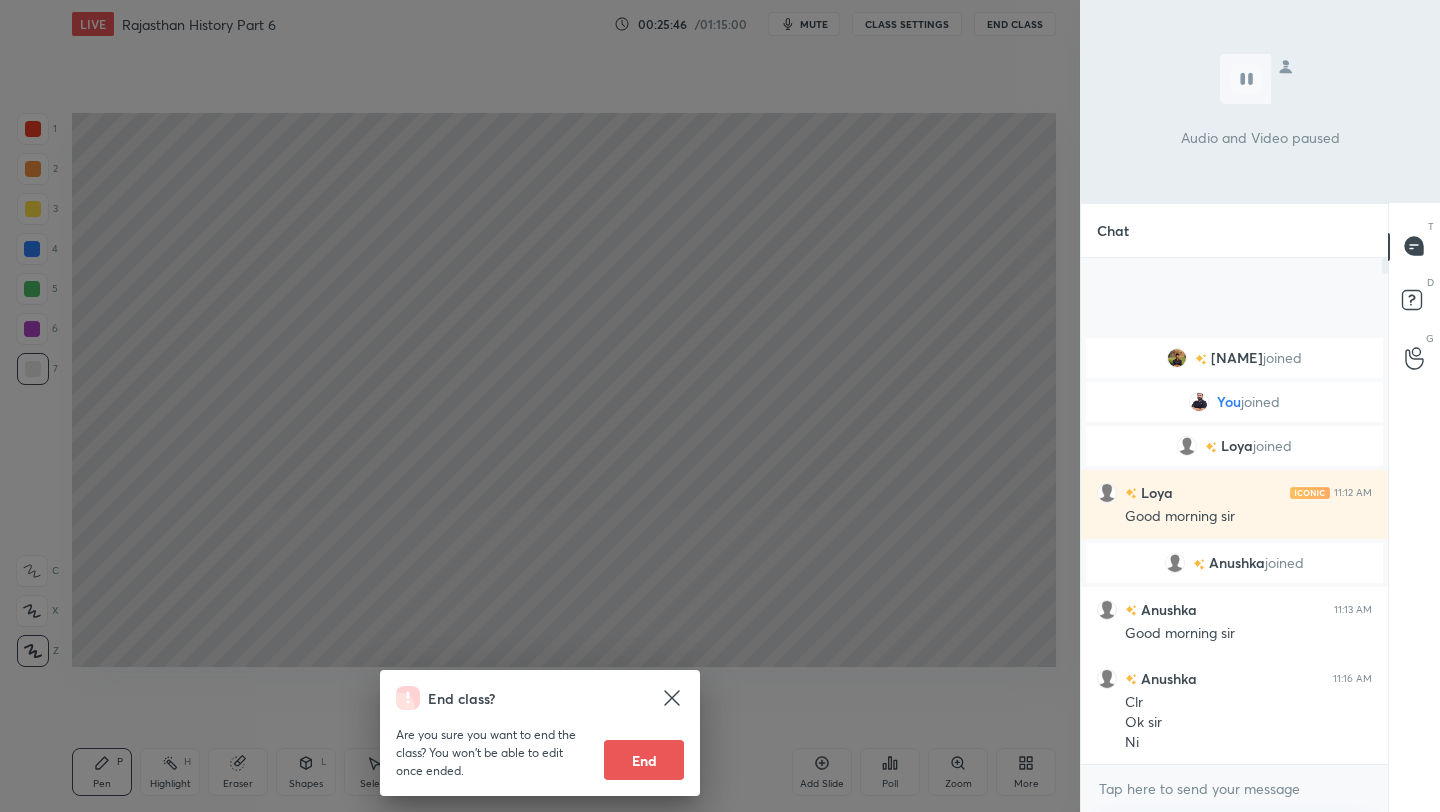 click on "End class? Are you sure you want to end the class? You won’t be able to edit once ended. End" at bounding box center (540, 406) 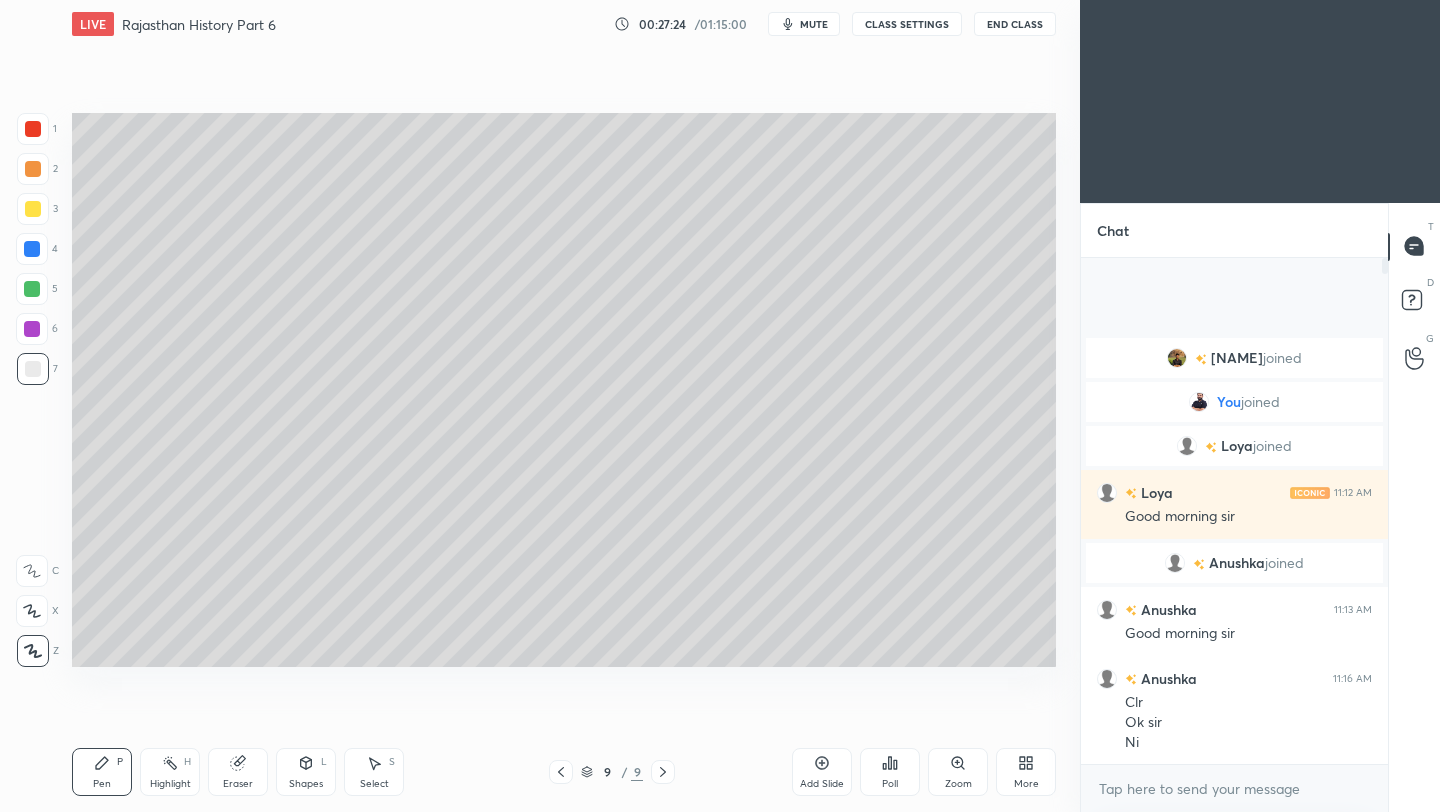 click on "Add Slide" at bounding box center [822, 772] 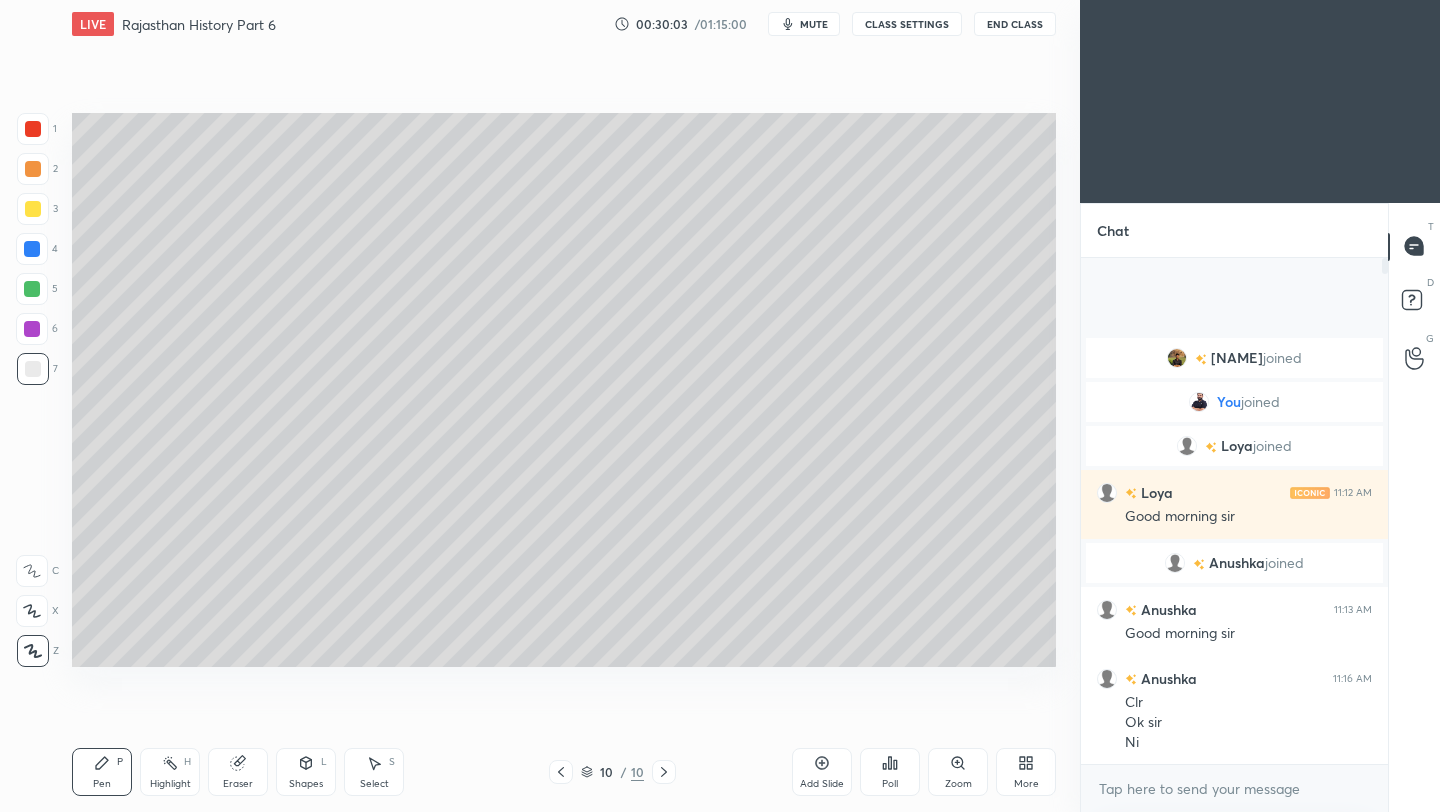 click on "Add Slide" at bounding box center (822, 772) 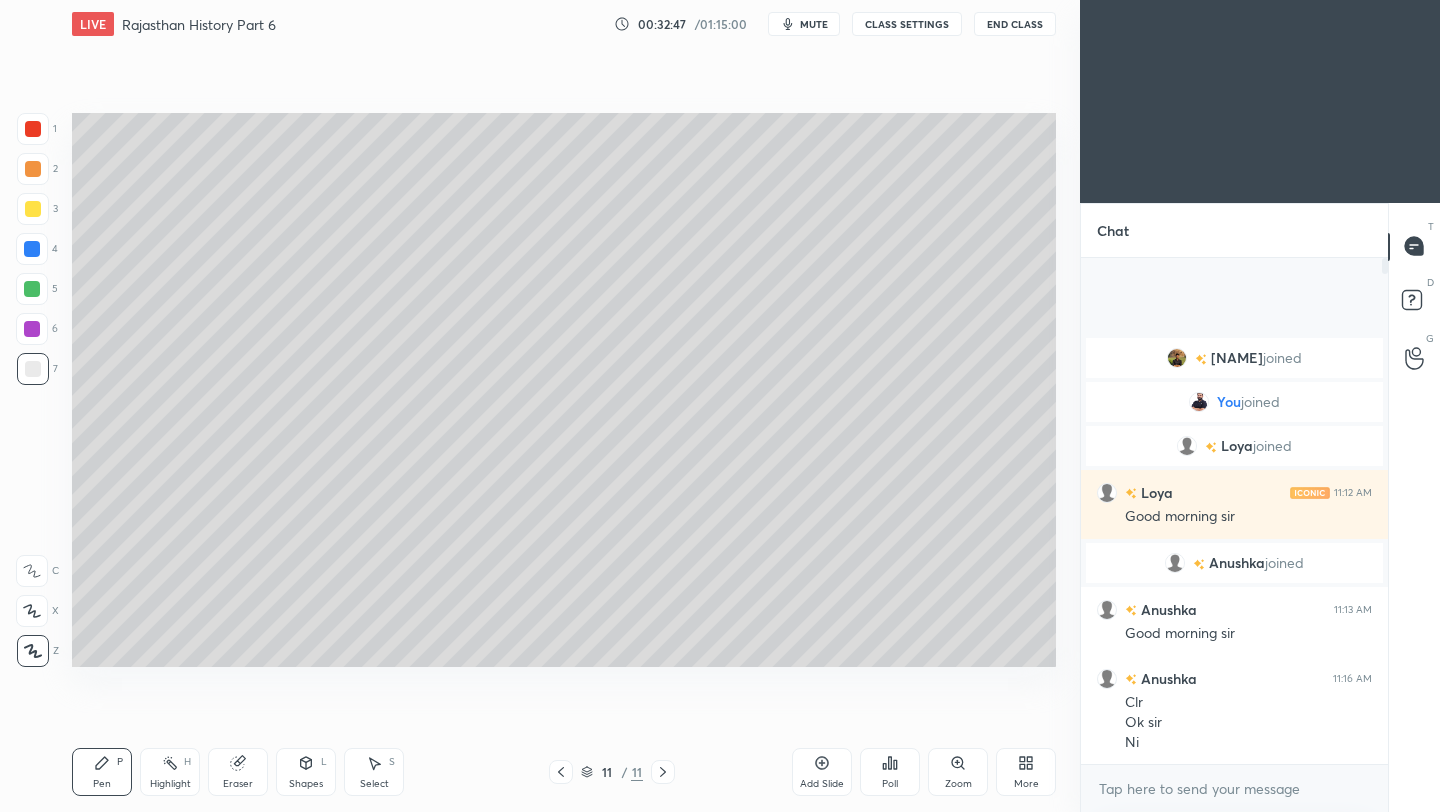 drag, startPoint x: 822, startPoint y: 768, endPoint x: 807, endPoint y: 760, distance: 17 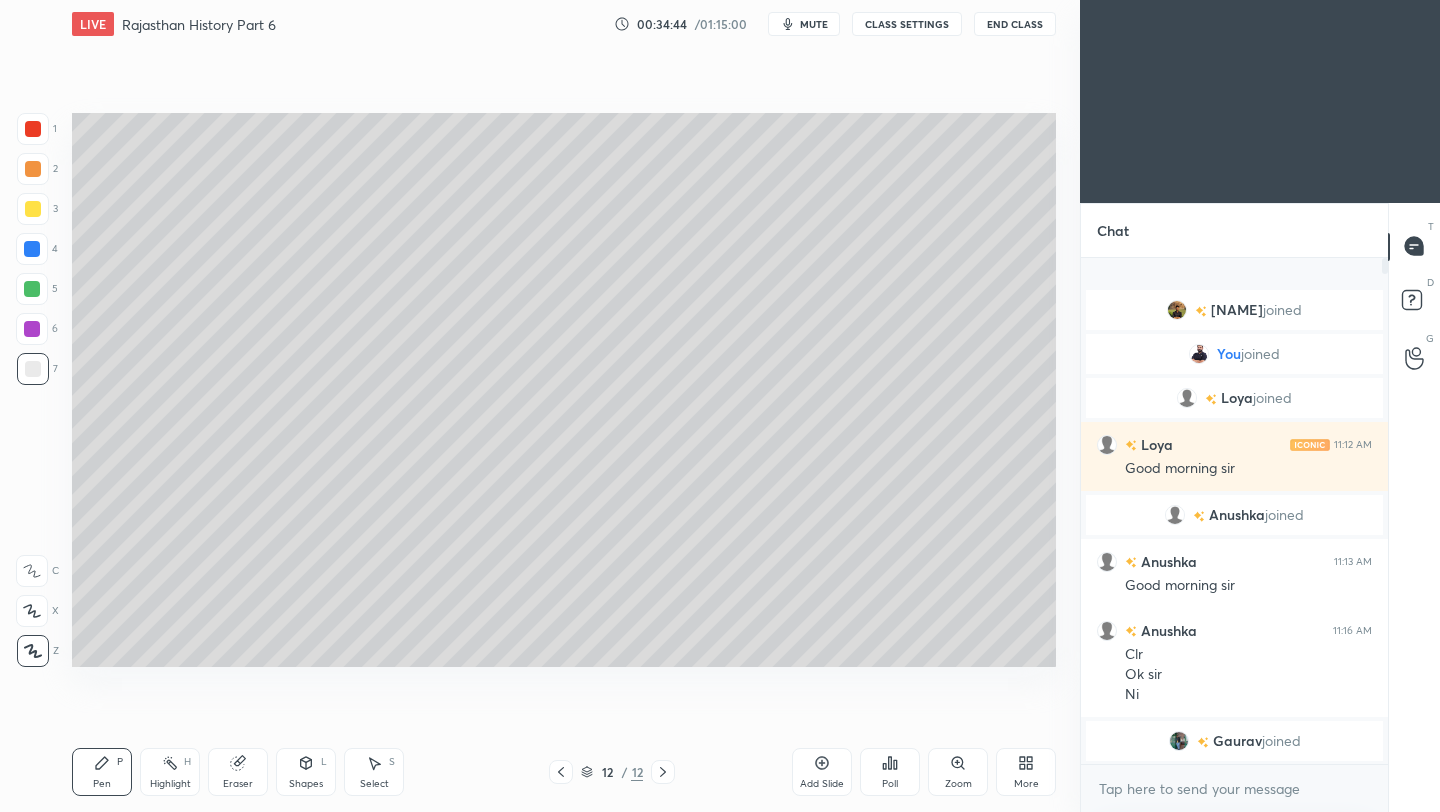 click on "Add Slide" at bounding box center (822, 772) 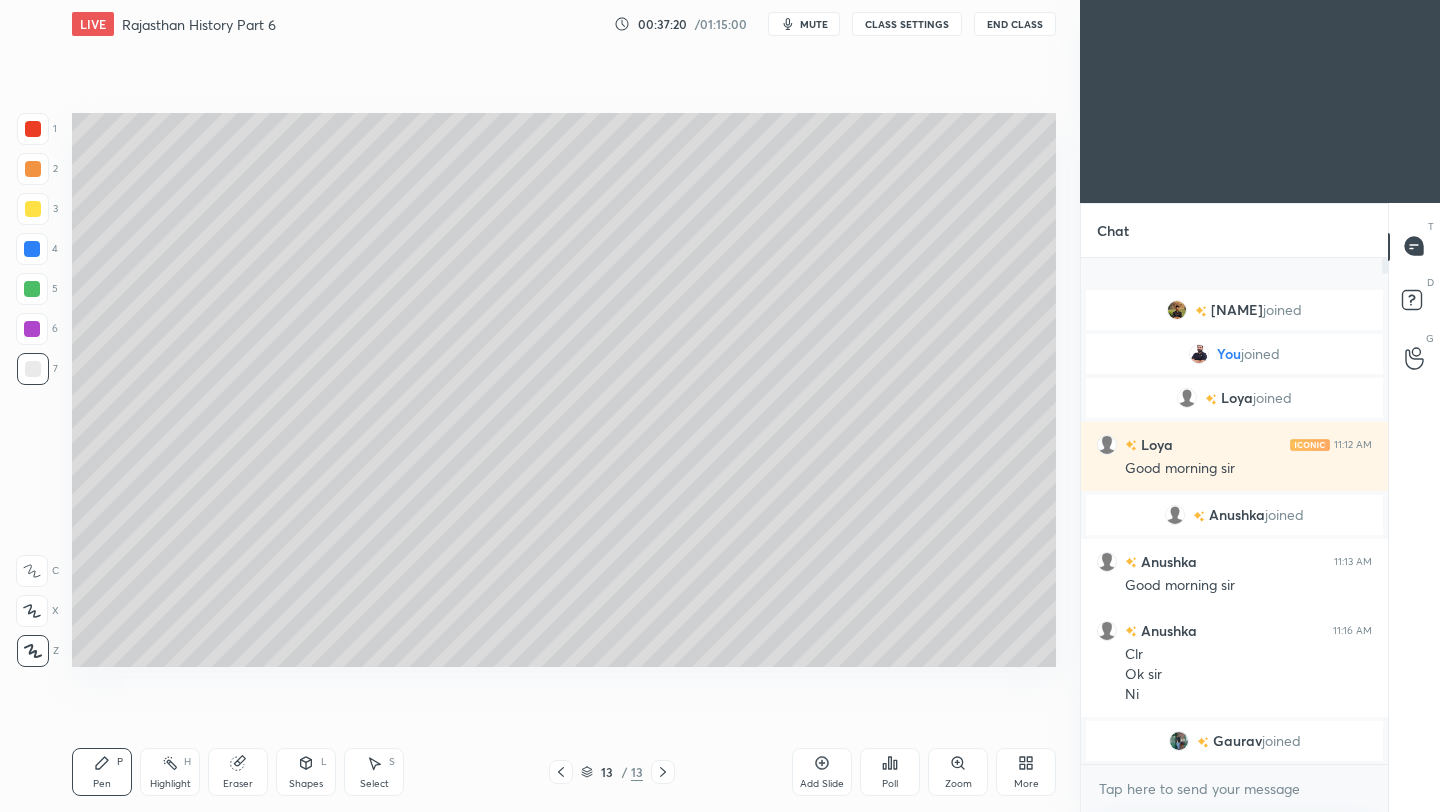 click 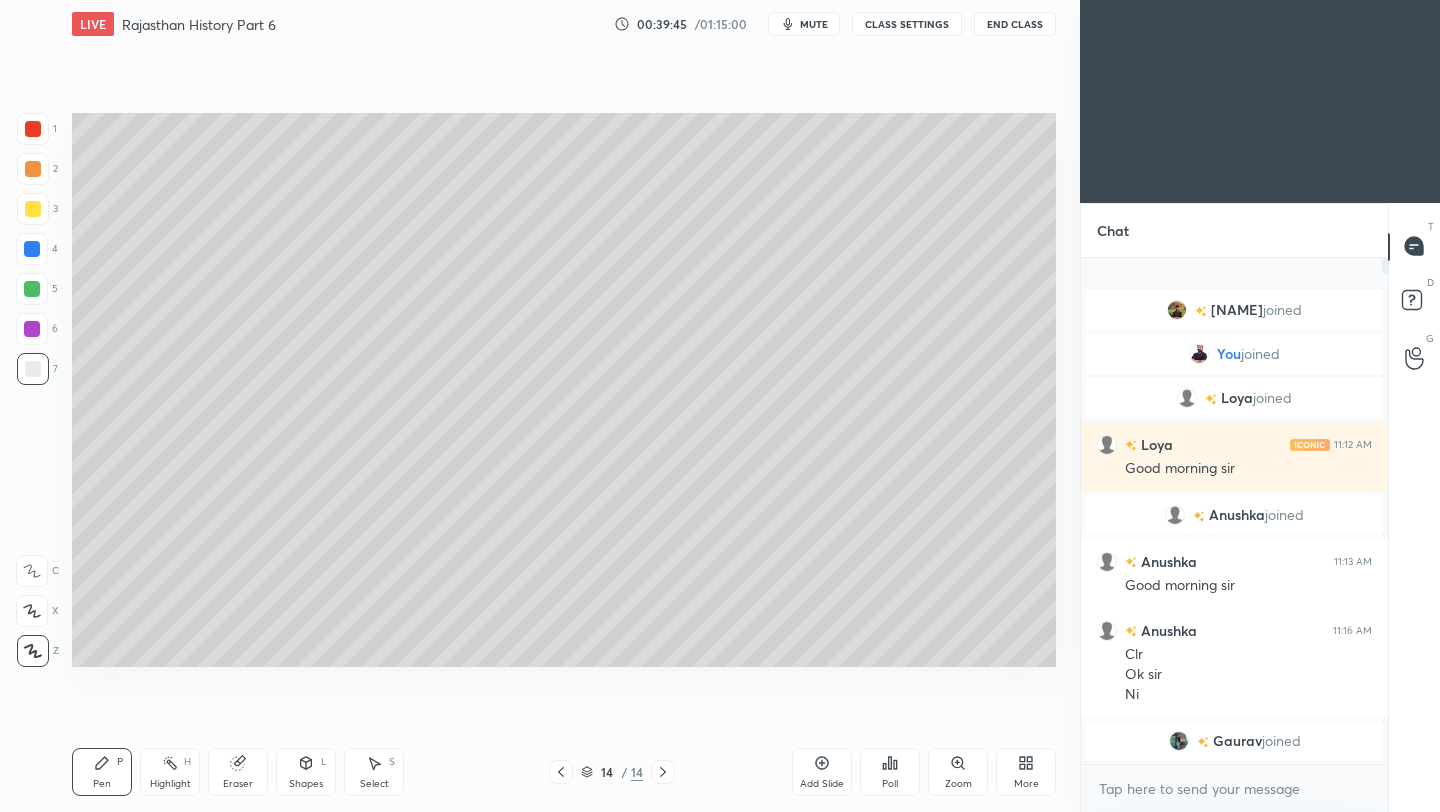 click on "End Class" at bounding box center (1015, 24) 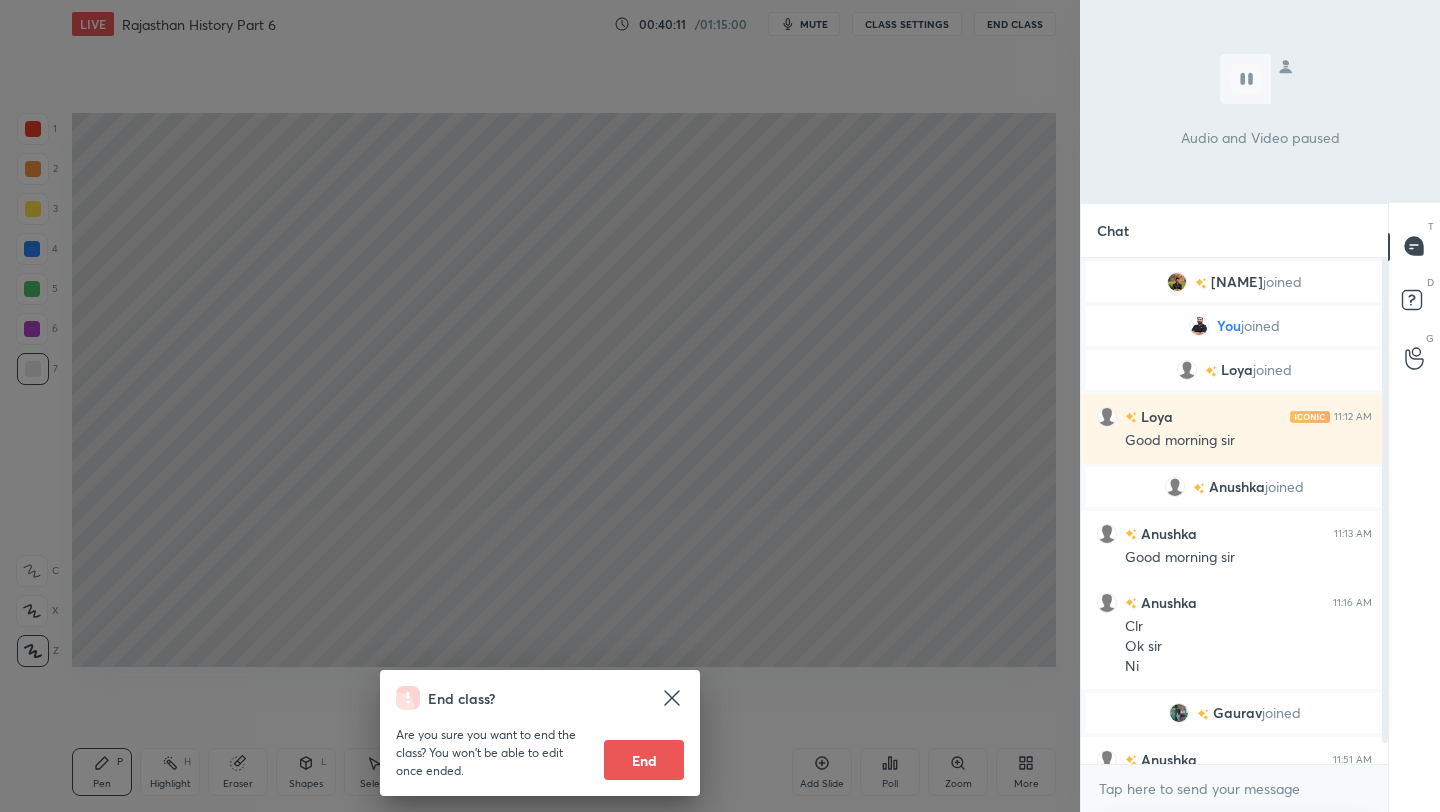 click on "End class? Are you sure you want to end the class? You won’t be able to edit once ended. End" at bounding box center [540, 406] 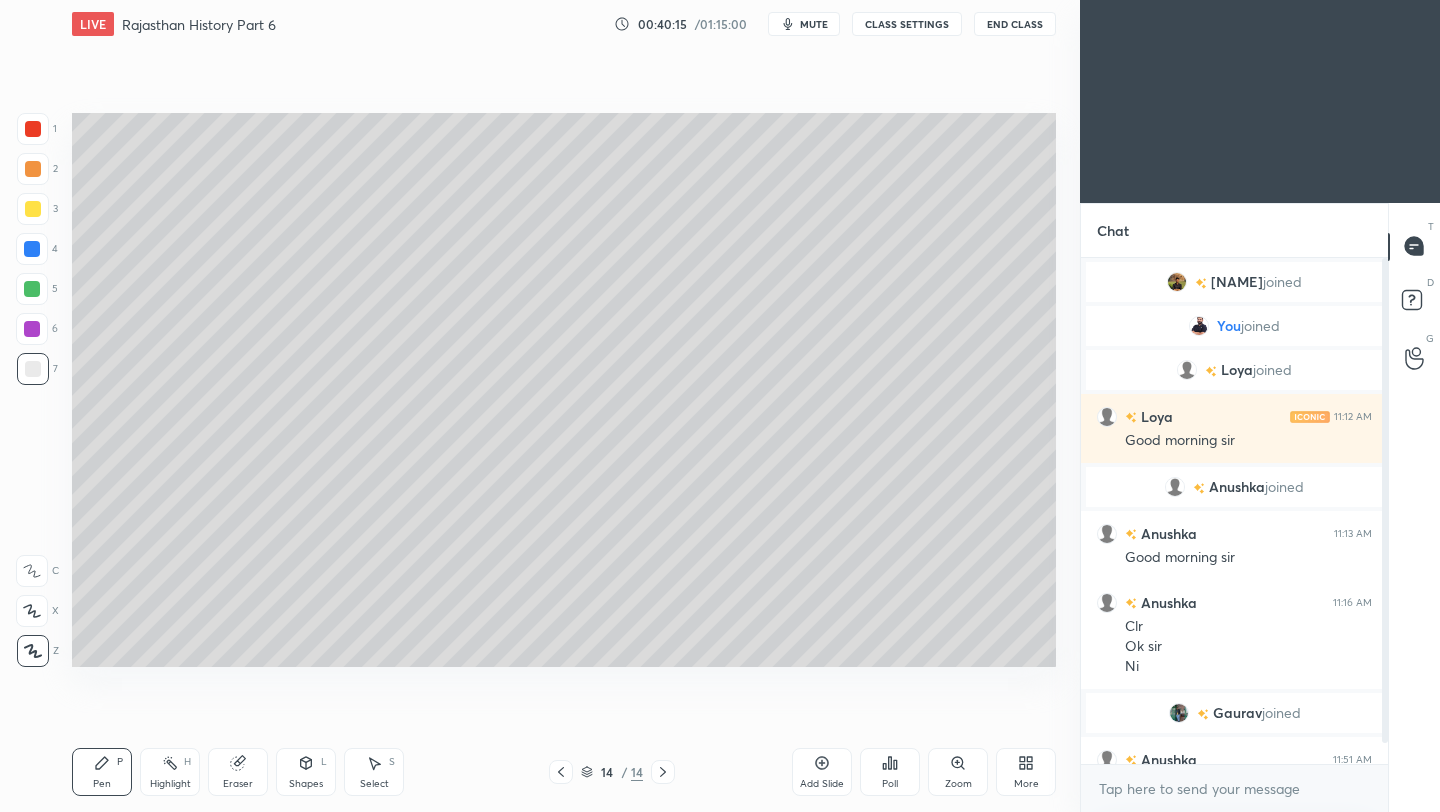 click 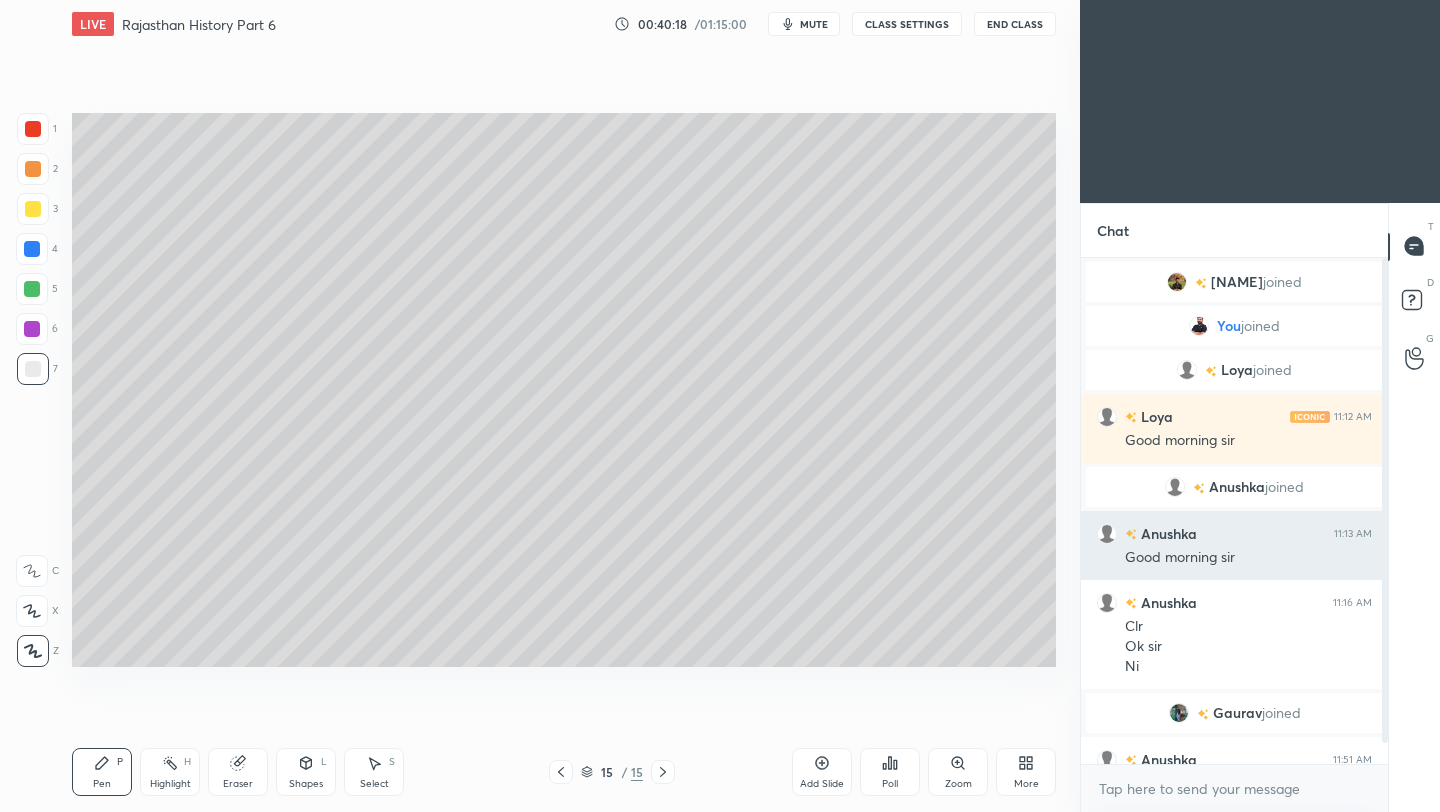 scroll, scrollTop: 41, scrollLeft: 0, axis: vertical 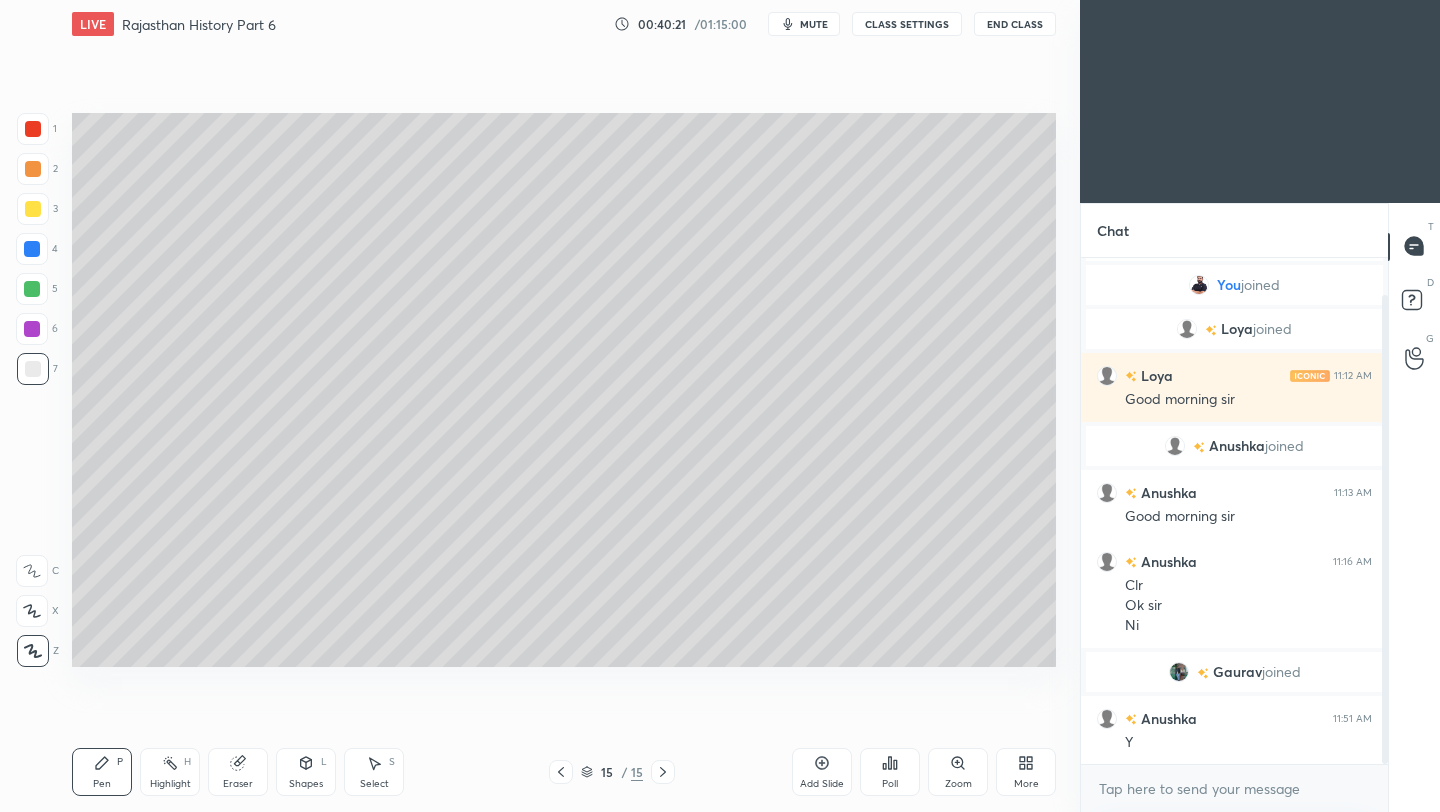 click at bounding box center [33, 209] 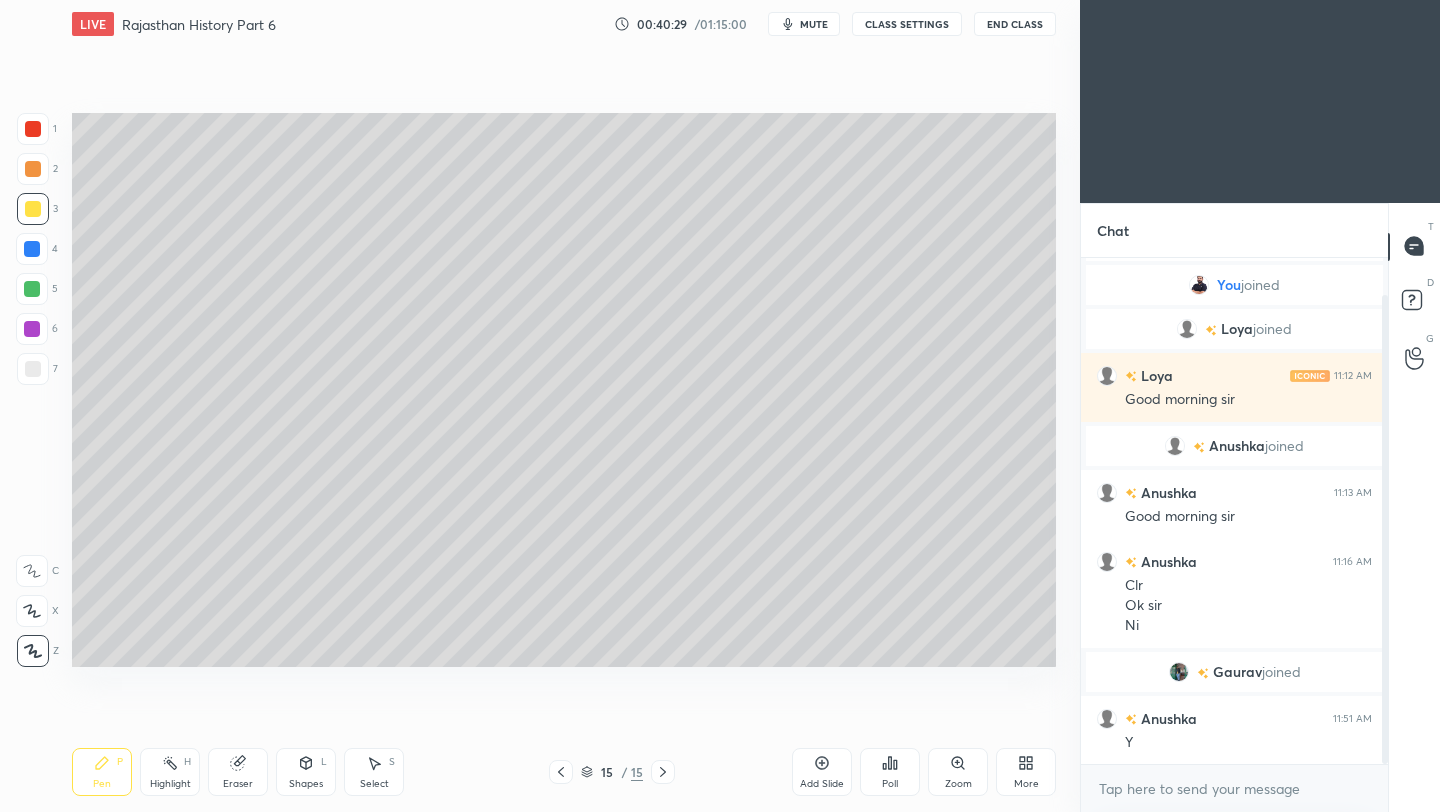 click at bounding box center [33, 369] 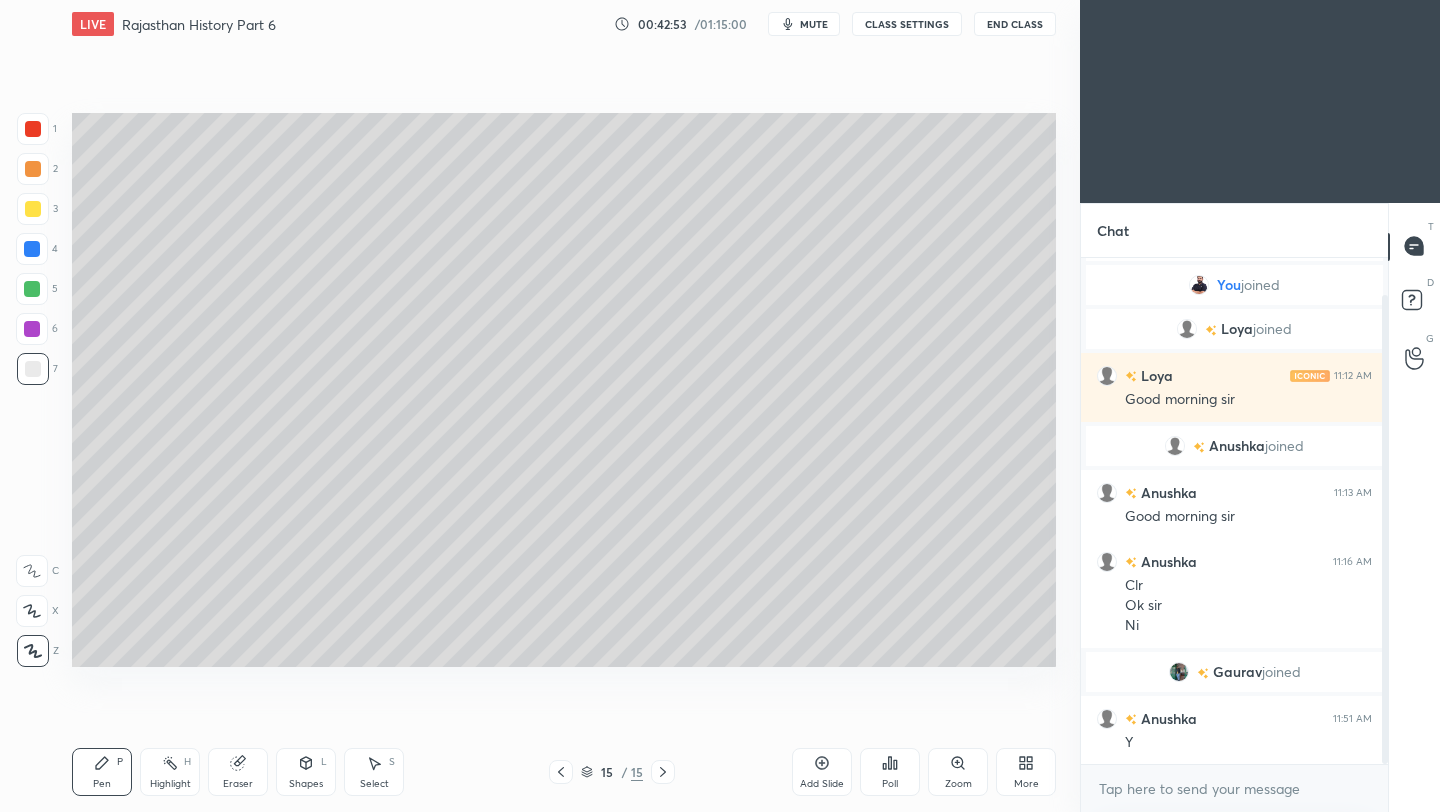click on "Add Slide" at bounding box center (822, 784) 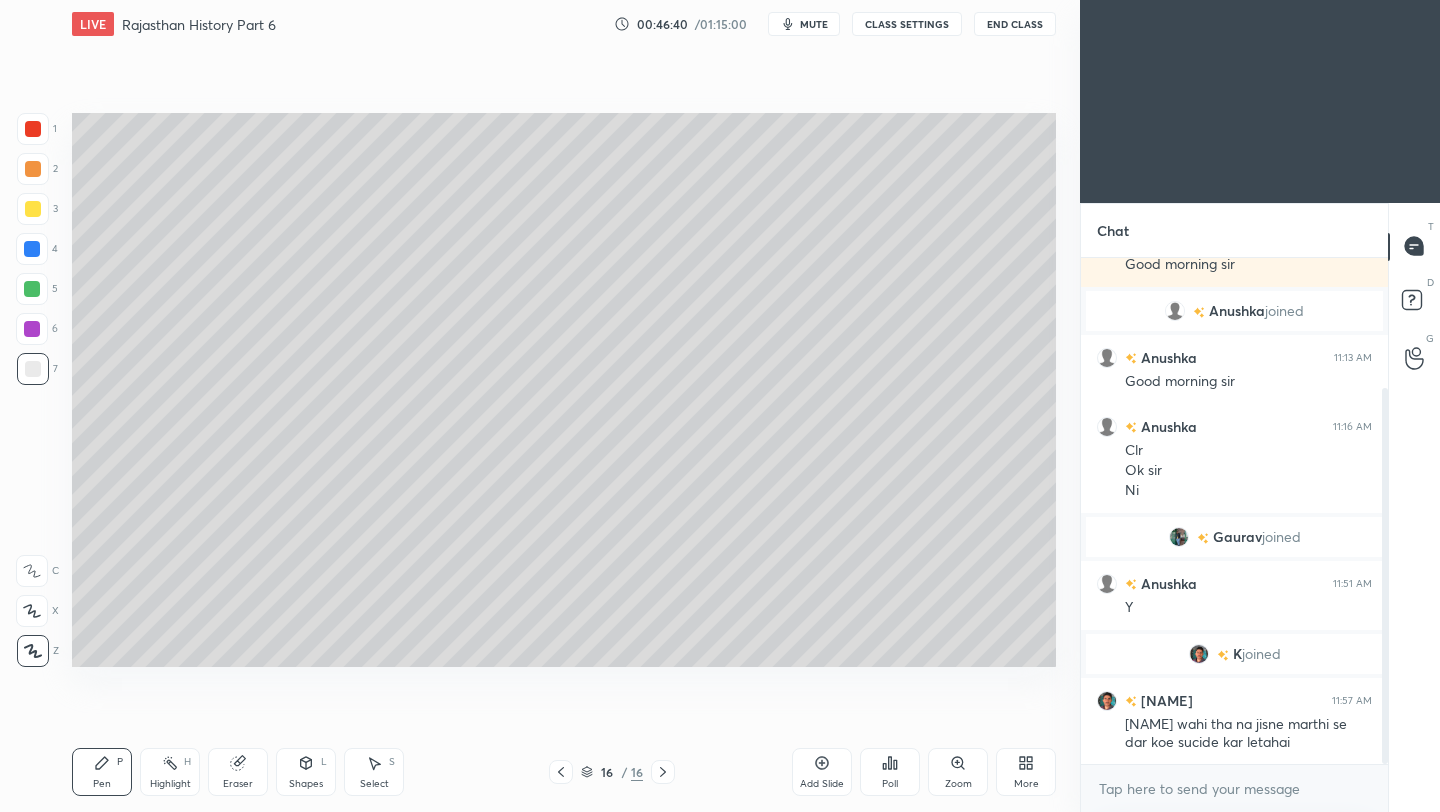 scroll, scrollTop: 245, scrollLeft: 0, axis: vertical 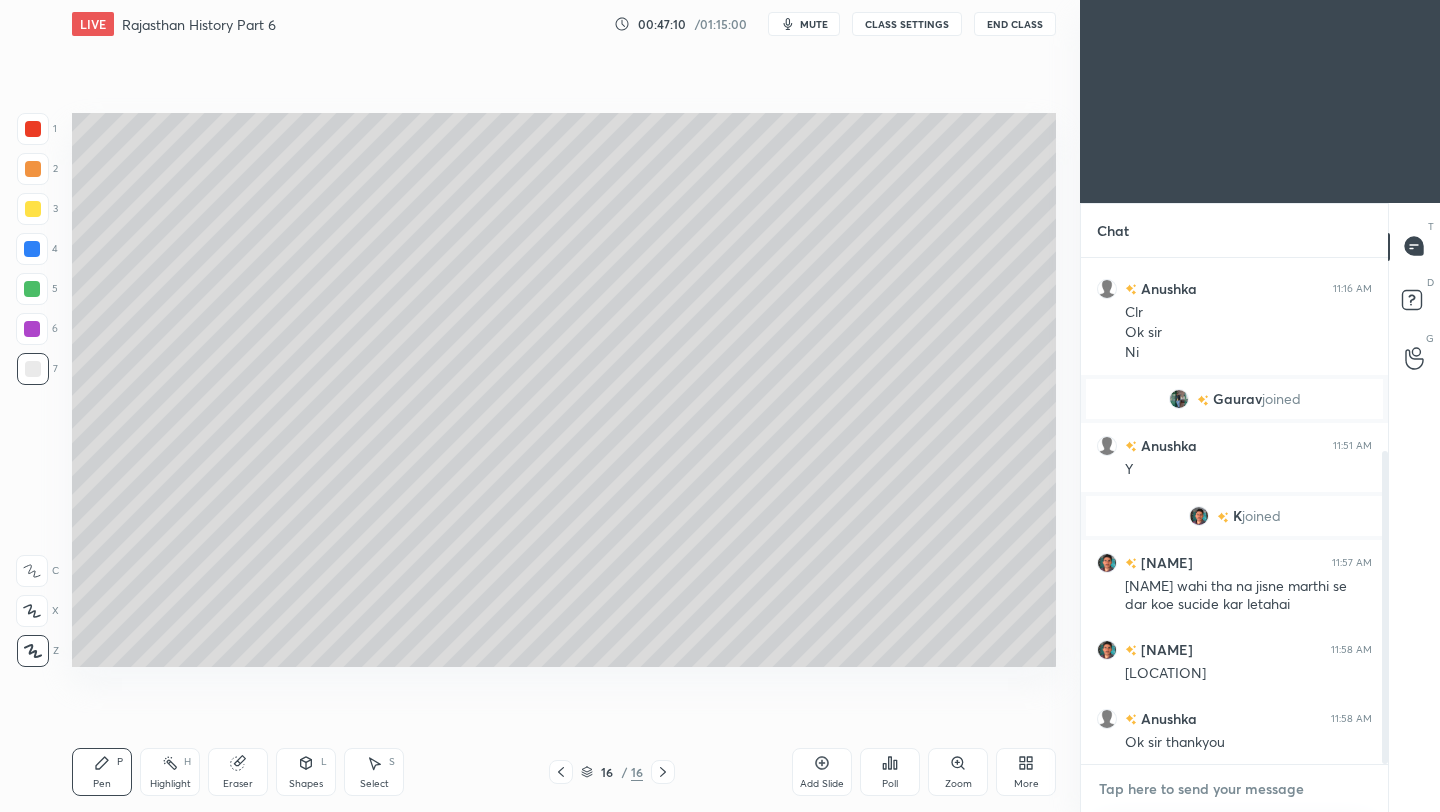 type on "x" 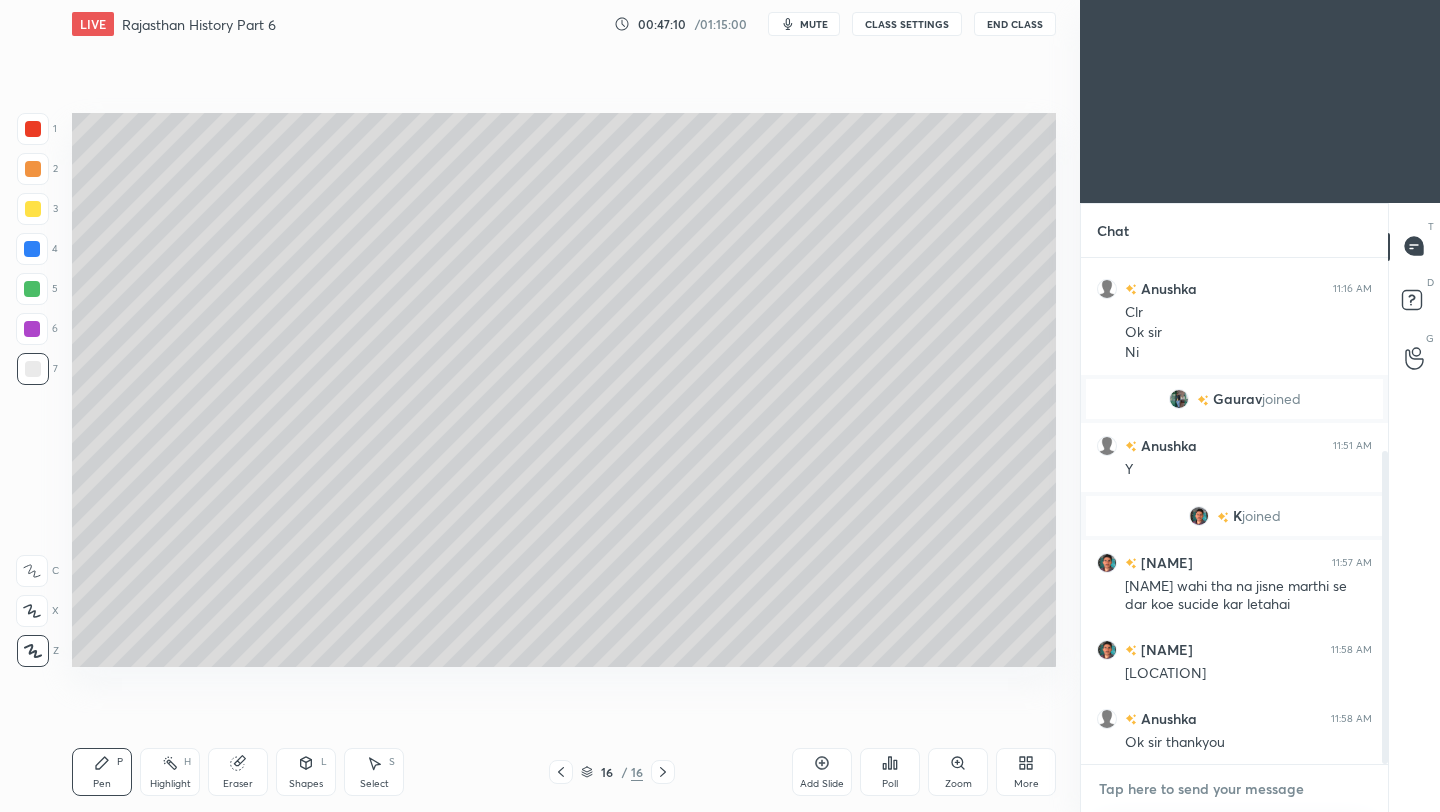 click at bounding box center [1234, 789] 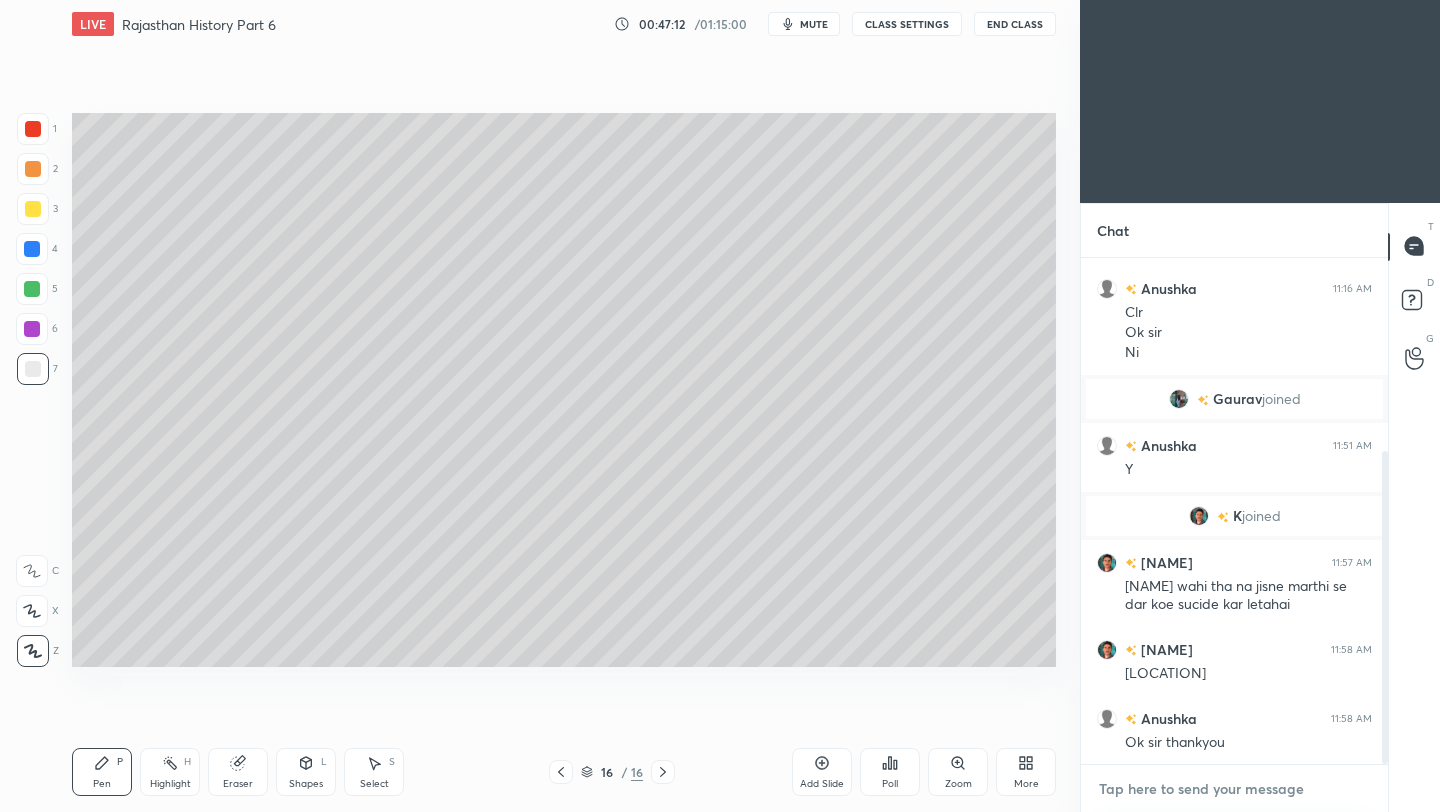 paste on "https://t.me/Amitvijaygs007" 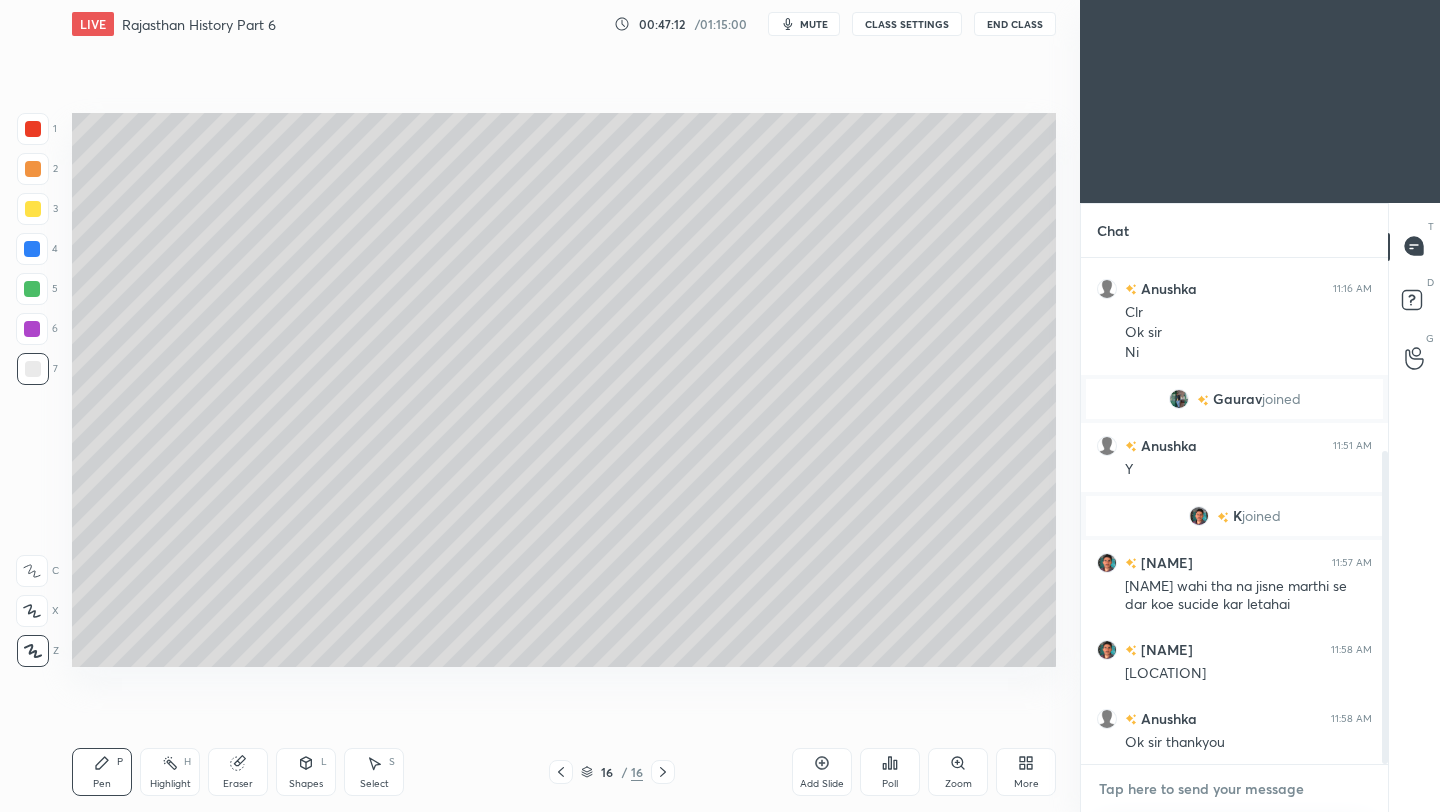 type on "https://t.me/Amitvijaygs007" 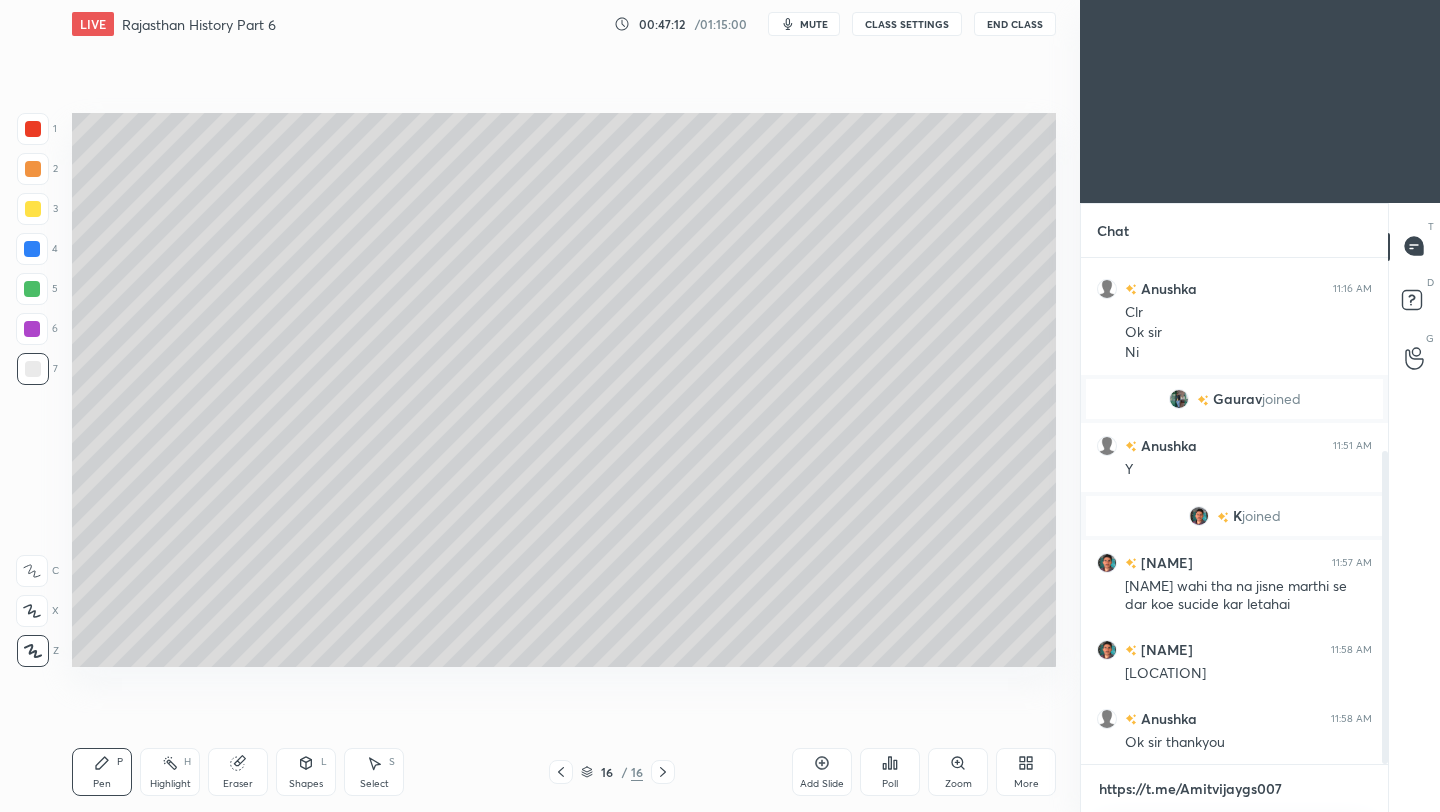 scroll, scrollTop: 494, scrollLeft: 301, axis: both 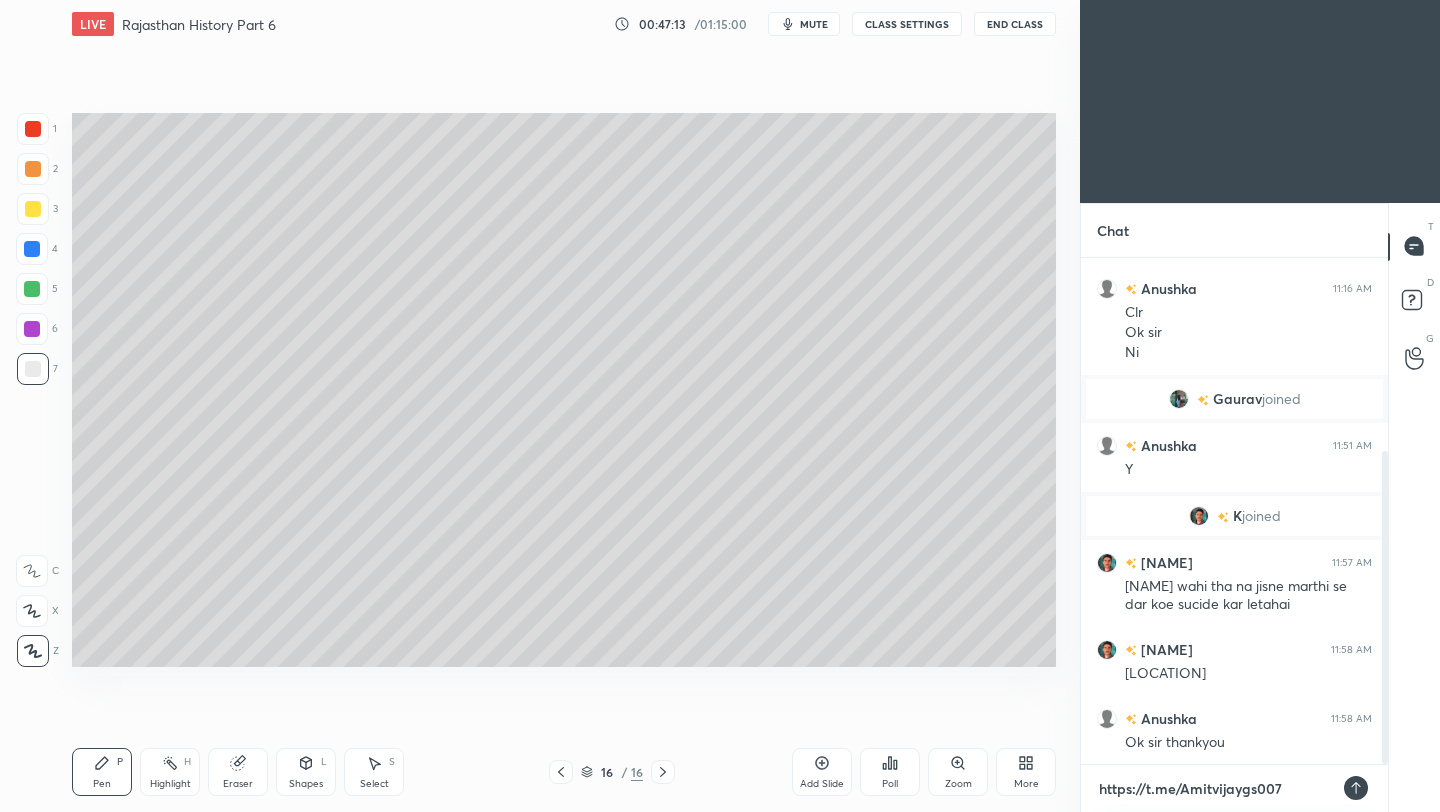 type 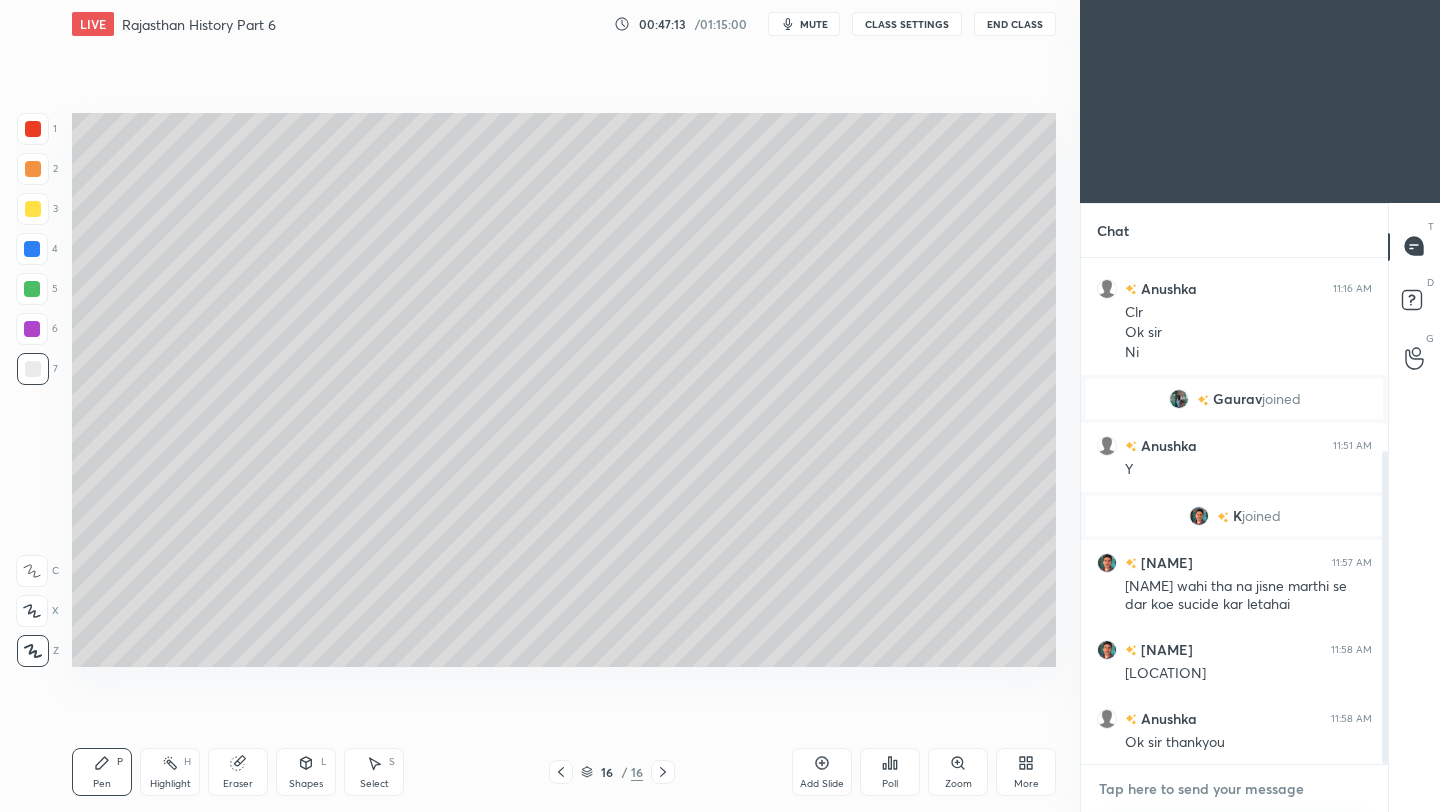 scroll, scrollTop: 426, scrollLeft: 0, axis: vertical 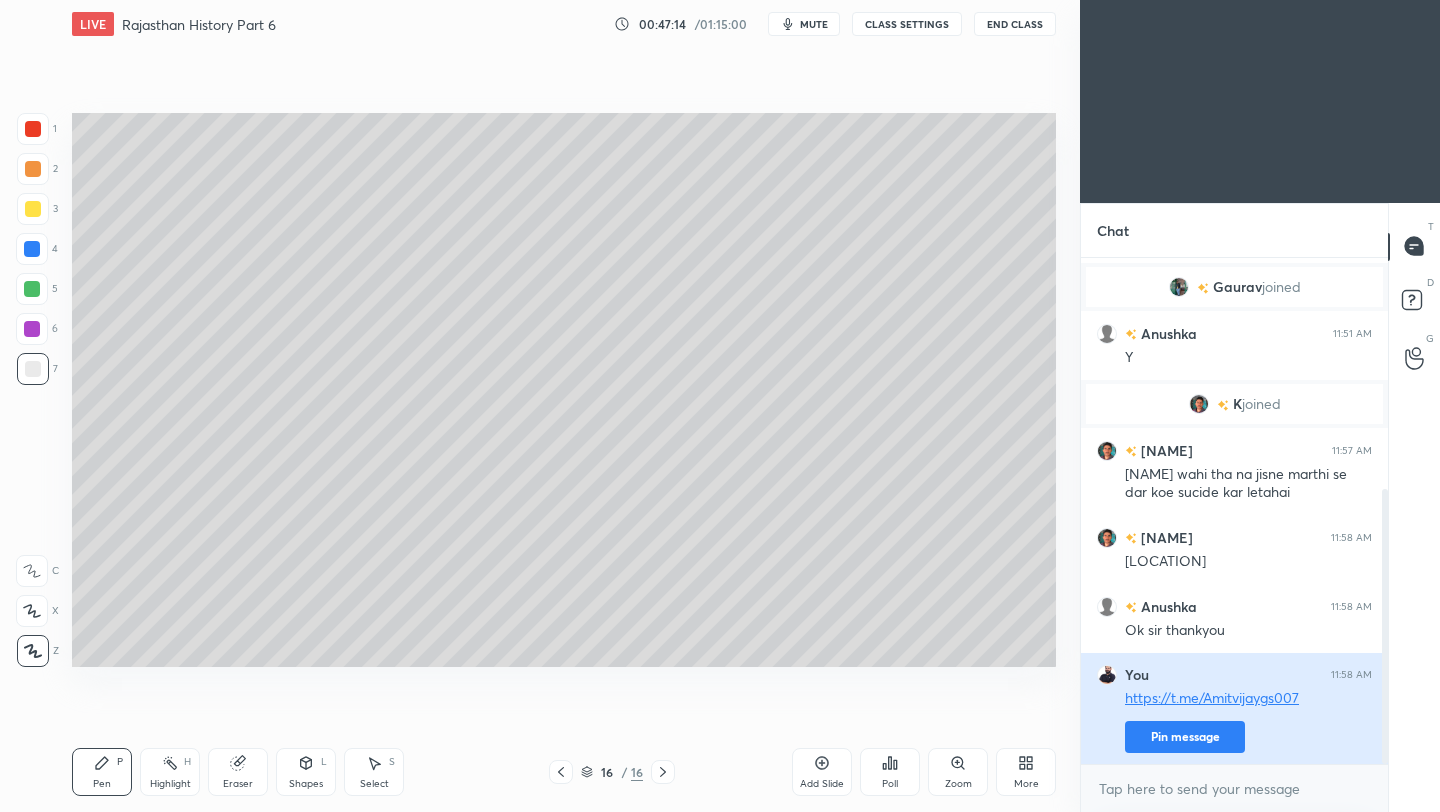 click on "Pin message" at bounding box center [1185, 737] 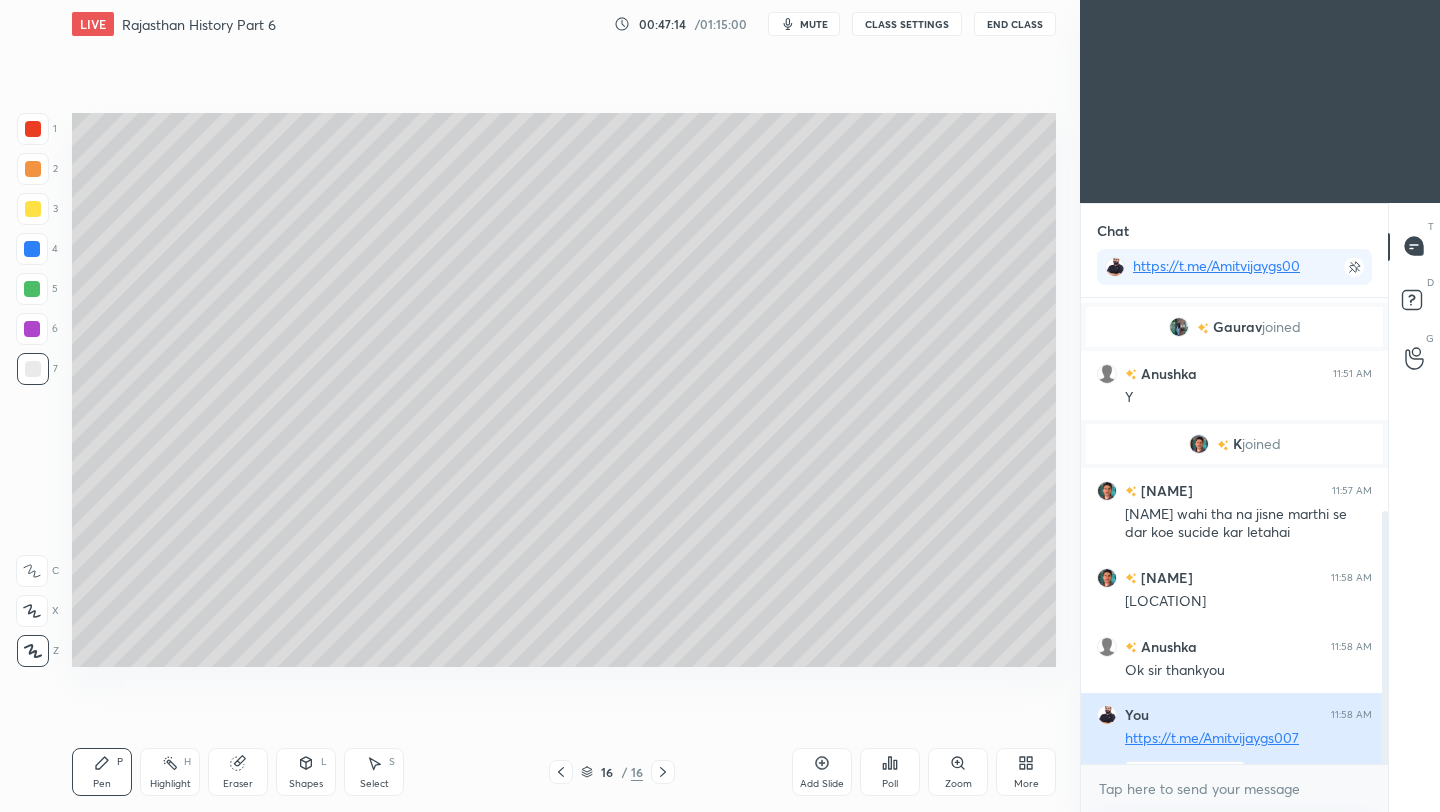 scroll, scrollTop: 460, scrollLeft: 301, axis: both 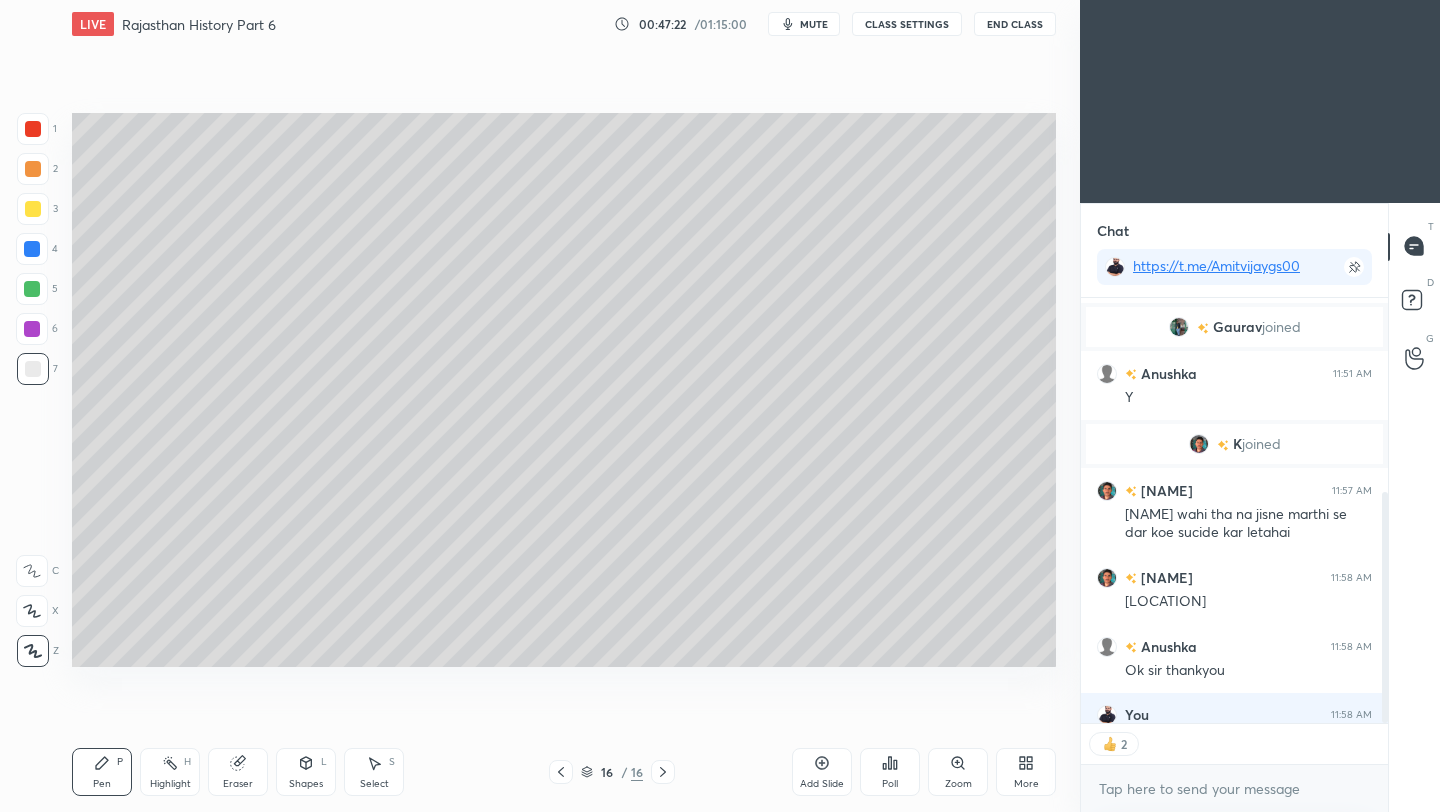click on "End Class" at bounding box center (1015, 24) 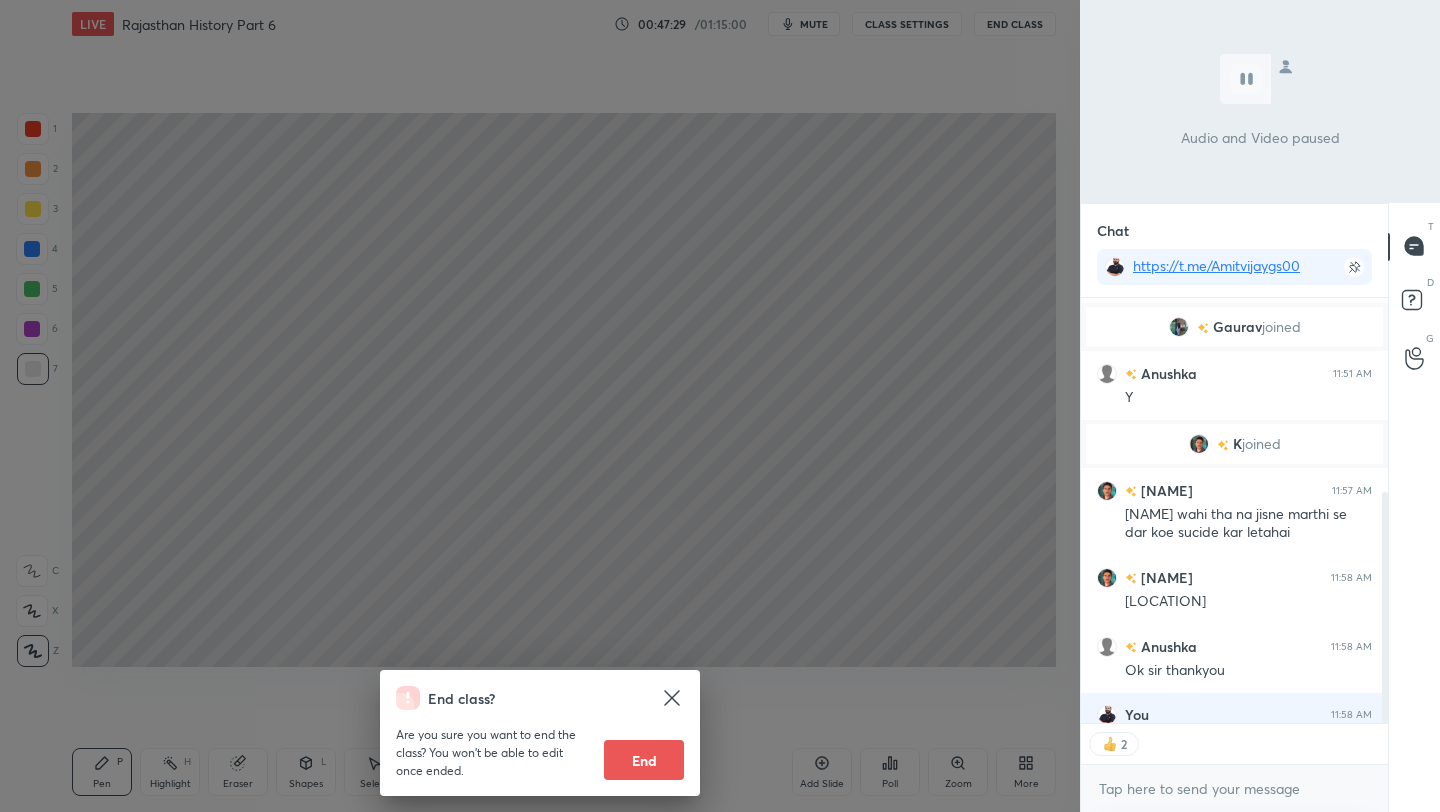 scroll, scrollTop: 7, scrollLeft: 7, axis: both 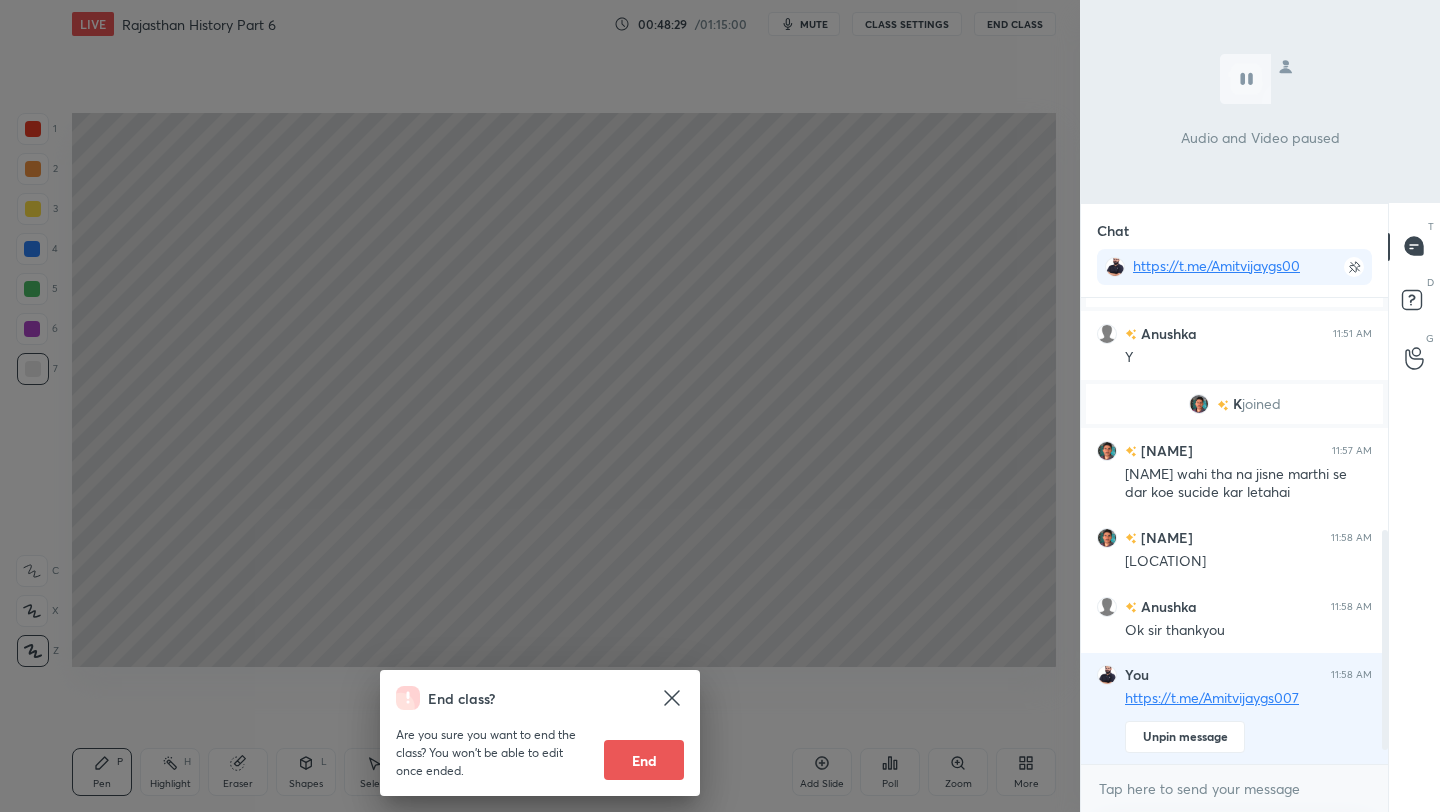 click on "End" at bounding box center (644, 760) 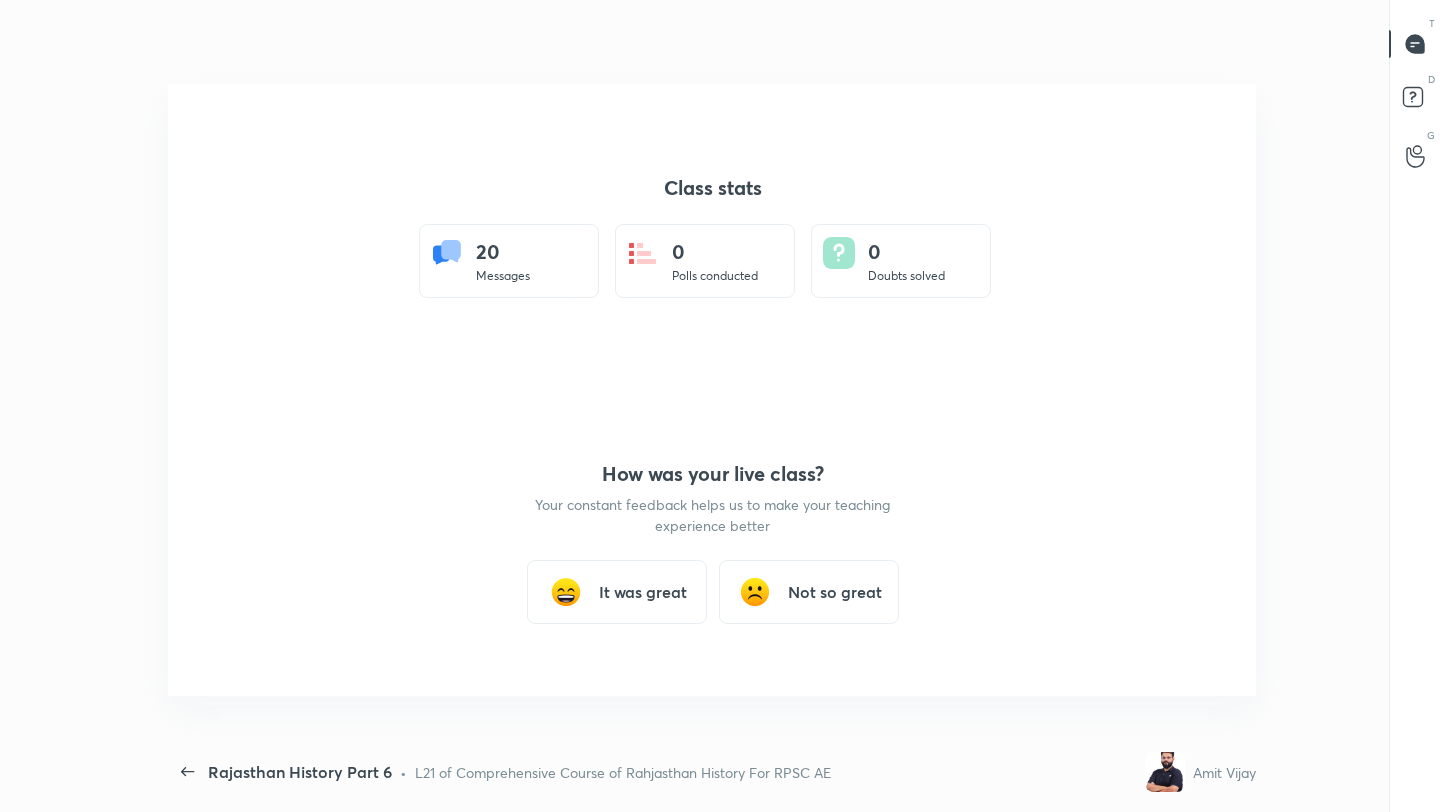scroll, scrollTop: 99316, scrollLeft: 98629, axis: both 